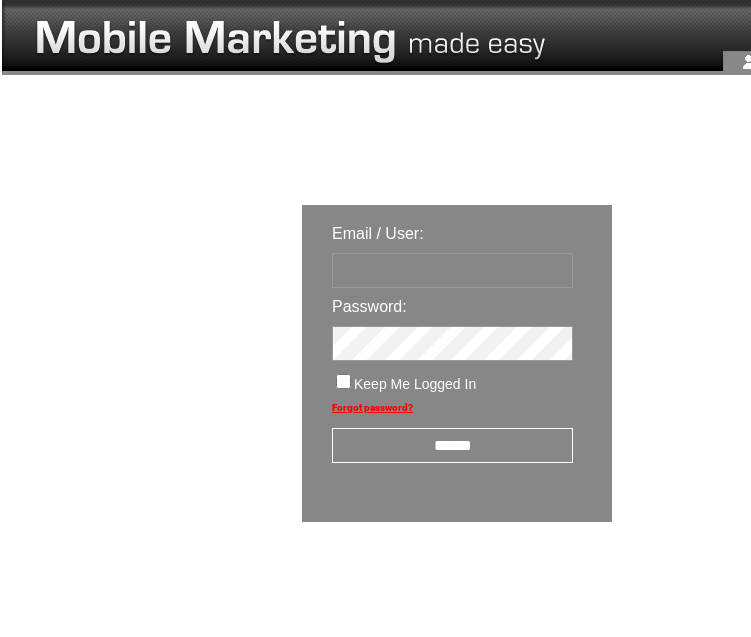 scroll, scrollTop: 0, scrollLeft: 0, axis: both 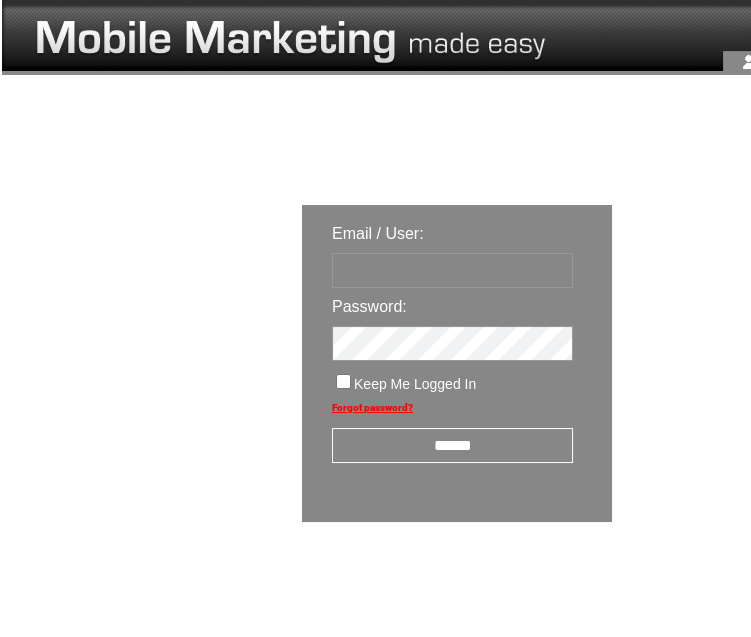 type on "********" 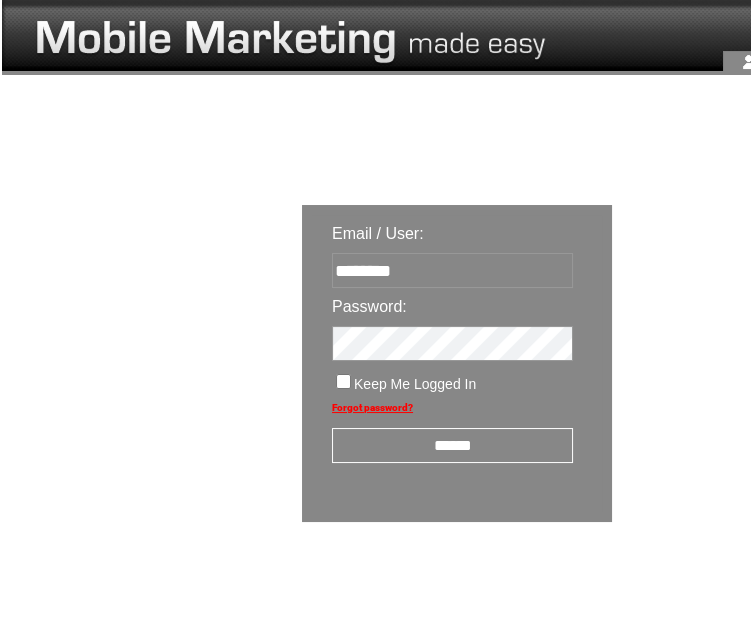 click on "******" at bounding box center [452, 445] 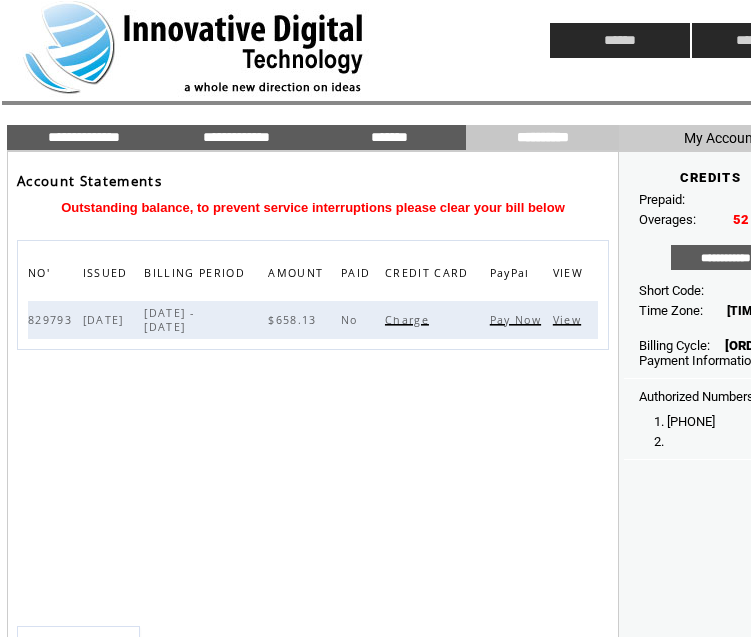 scroll, scrollTop: 0, scrollLeft: 0, axis: both 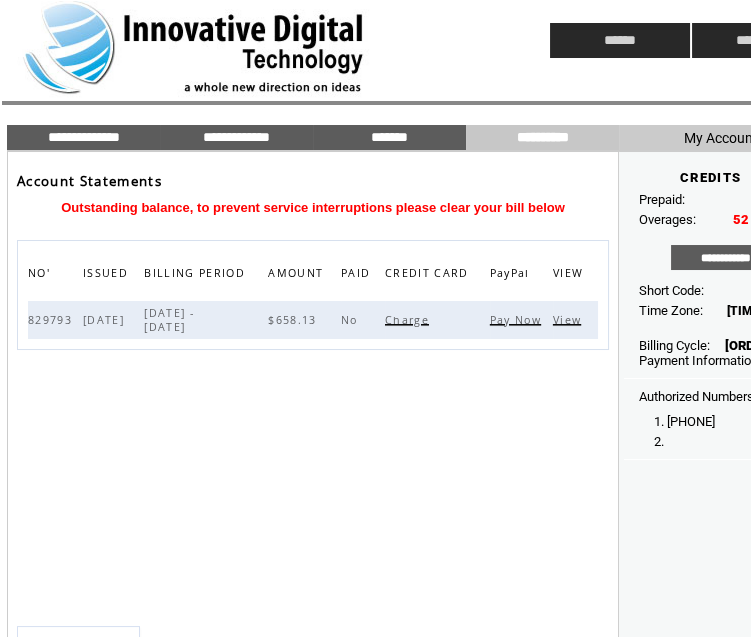 click on "Pay Now" at bounding box center [518, 320] 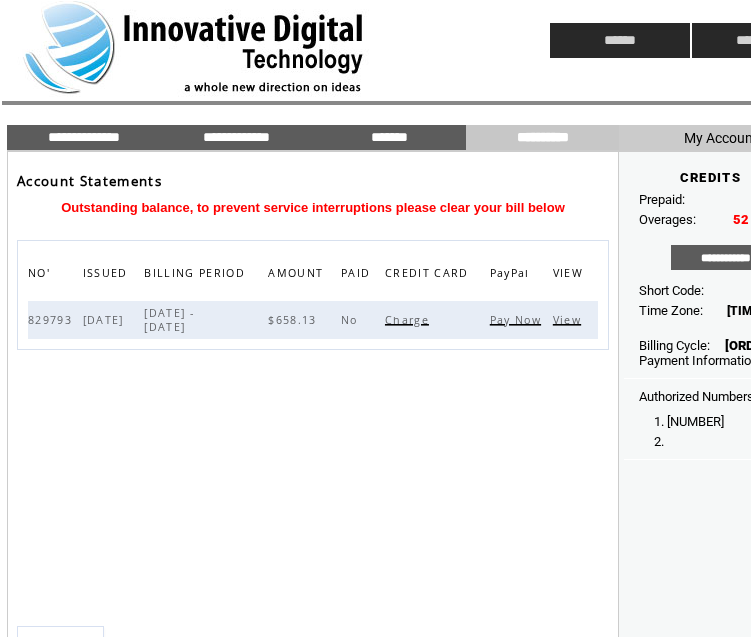 scroll, scrollTop: 0, scrollLeft: 0, axis: both 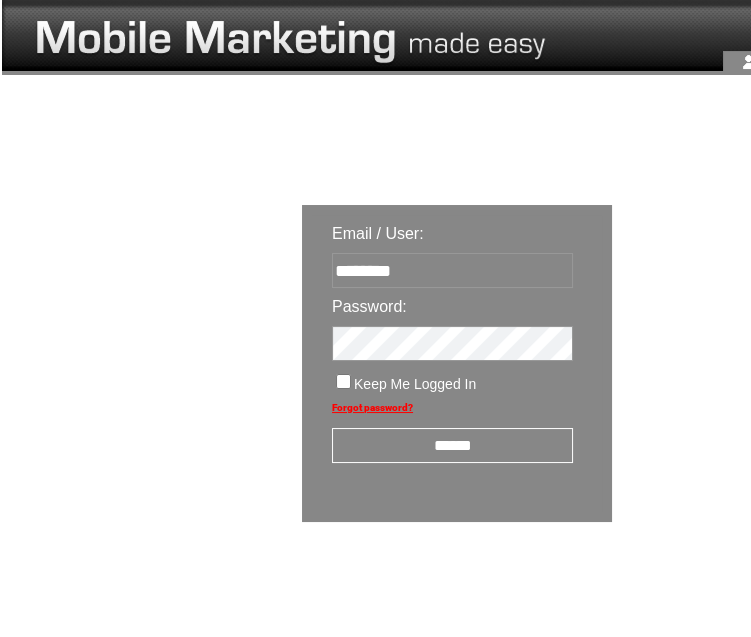 click on "******" at bounding box center [452, 445] 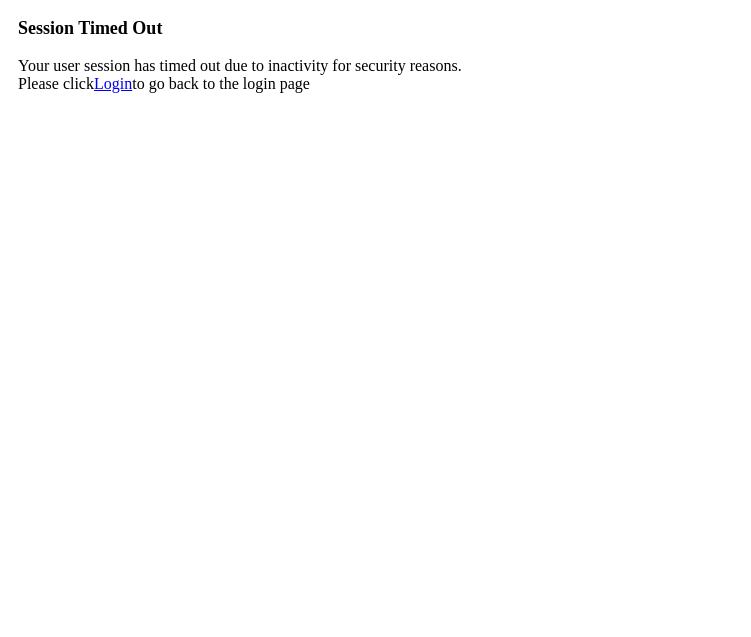 scroll, scrollTop: 0, scrollLeft: 0, axis: both 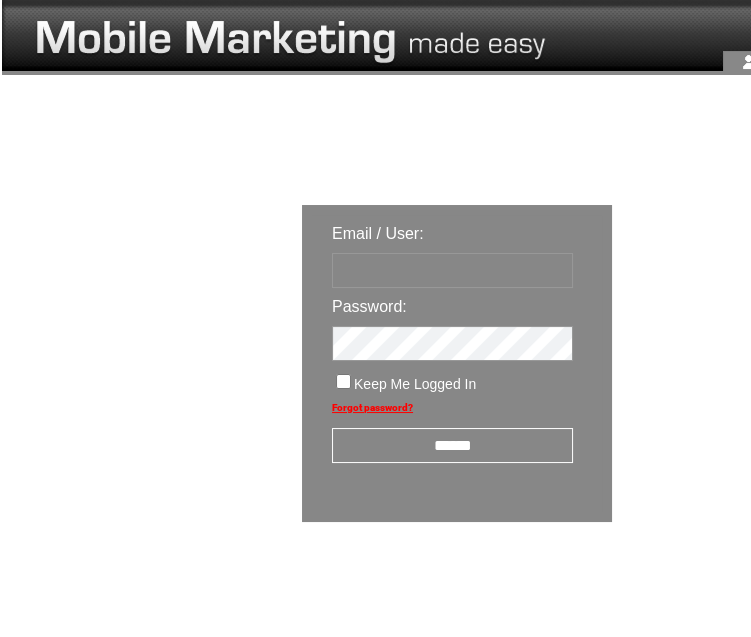 type on "********" 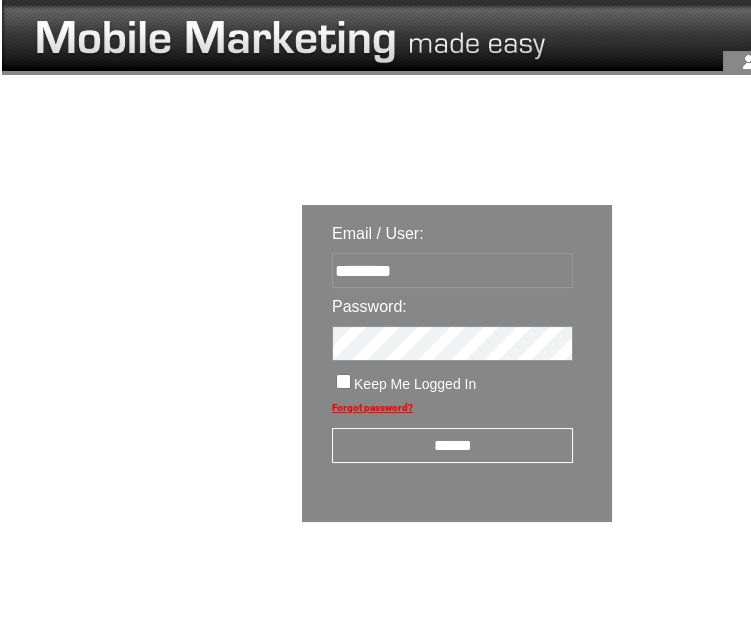 click on "******" at bounding box center [452, 445] 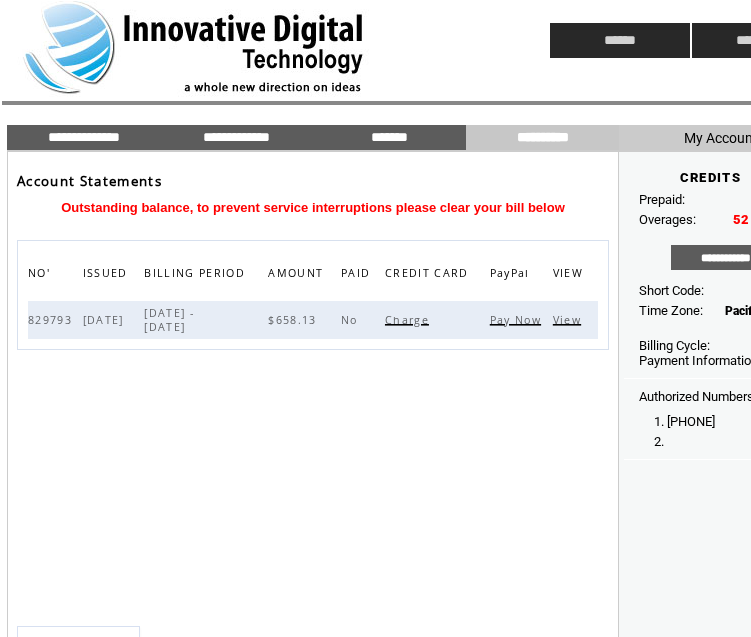 scroll, scrollTop: 0, scrollLeft: 0, axis: both 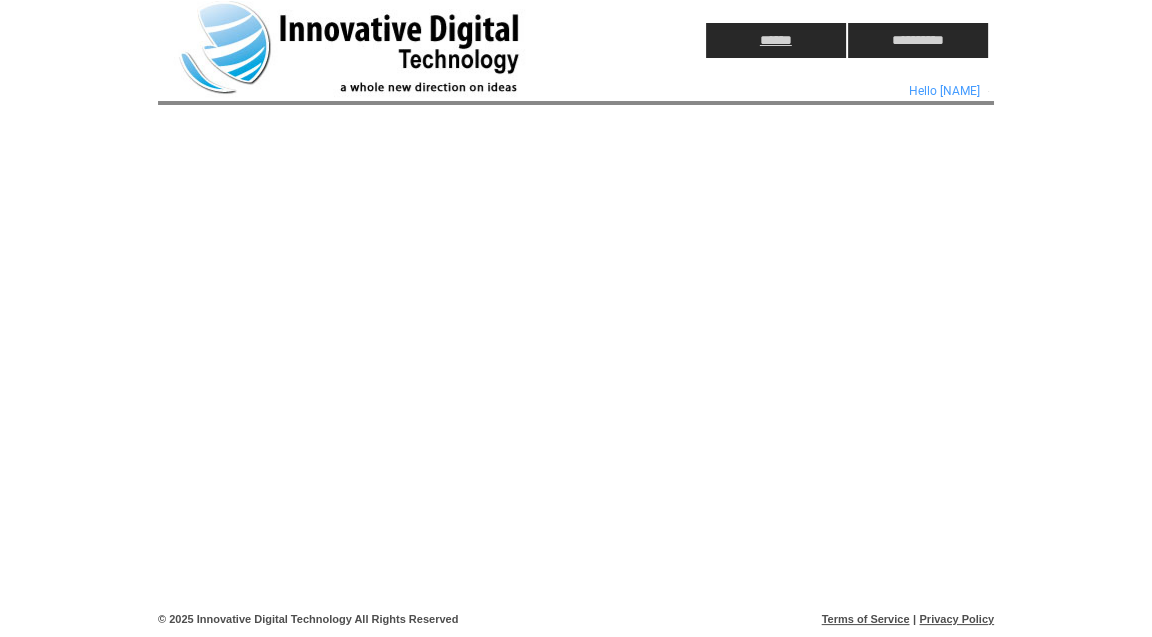 click on "******" at bounding box center (776, 40) 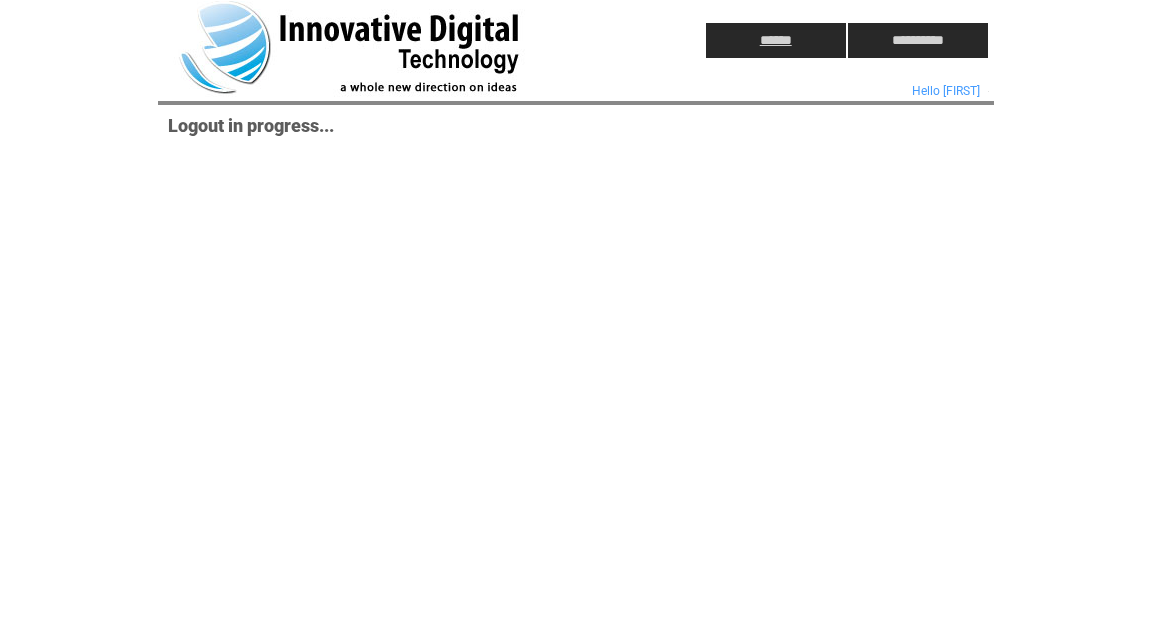 scroll, scrollTop: 0, scrollLeft: 0, axis: both 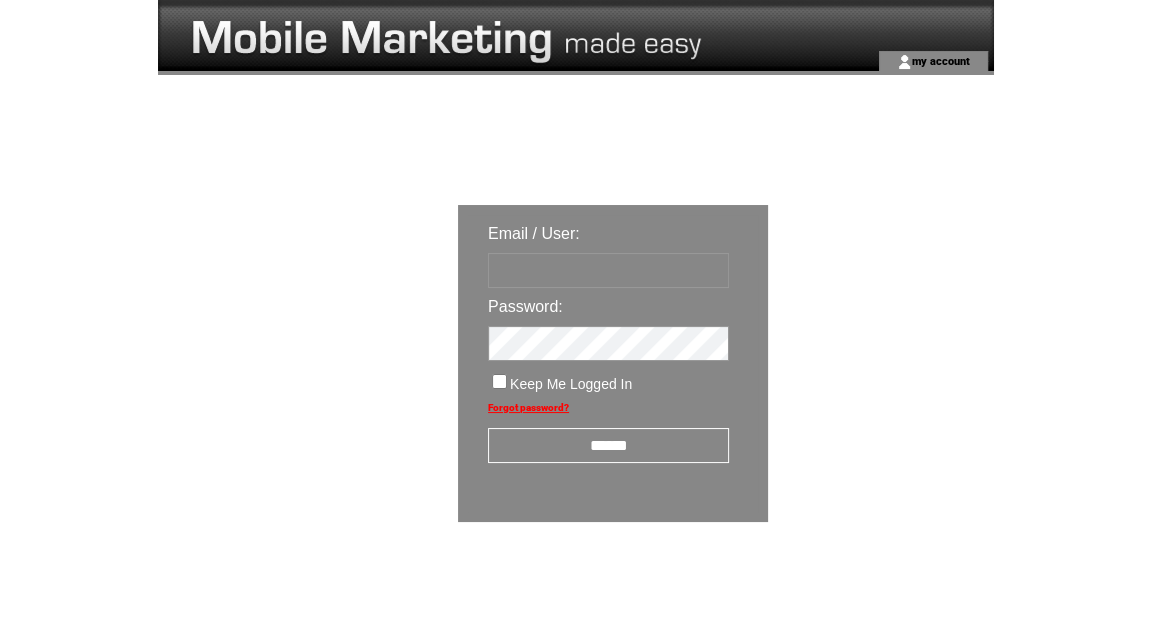 type on "********" 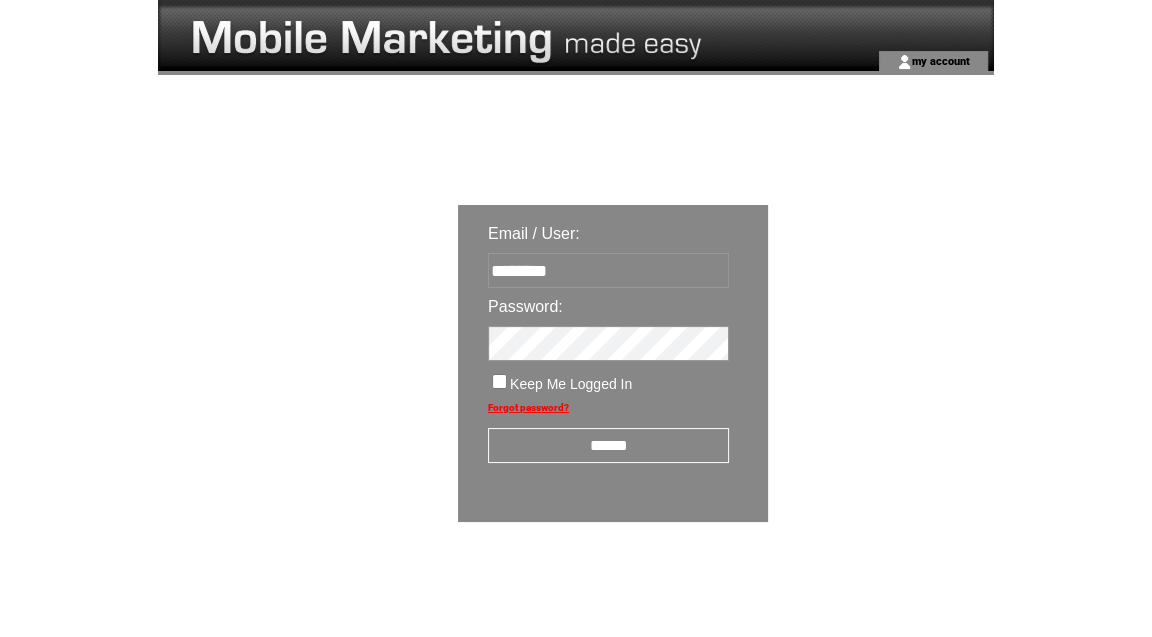 click on "******" at bounding box center (608, 445) 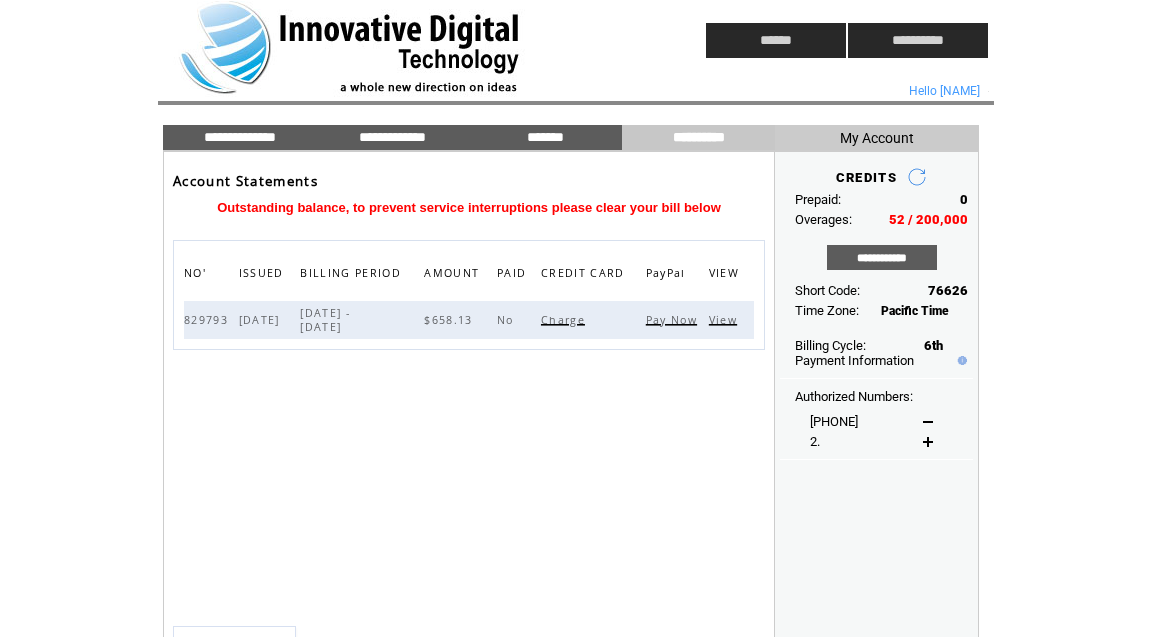 scroll, scrollTop: 0, scrollLeft: 0, axis: both 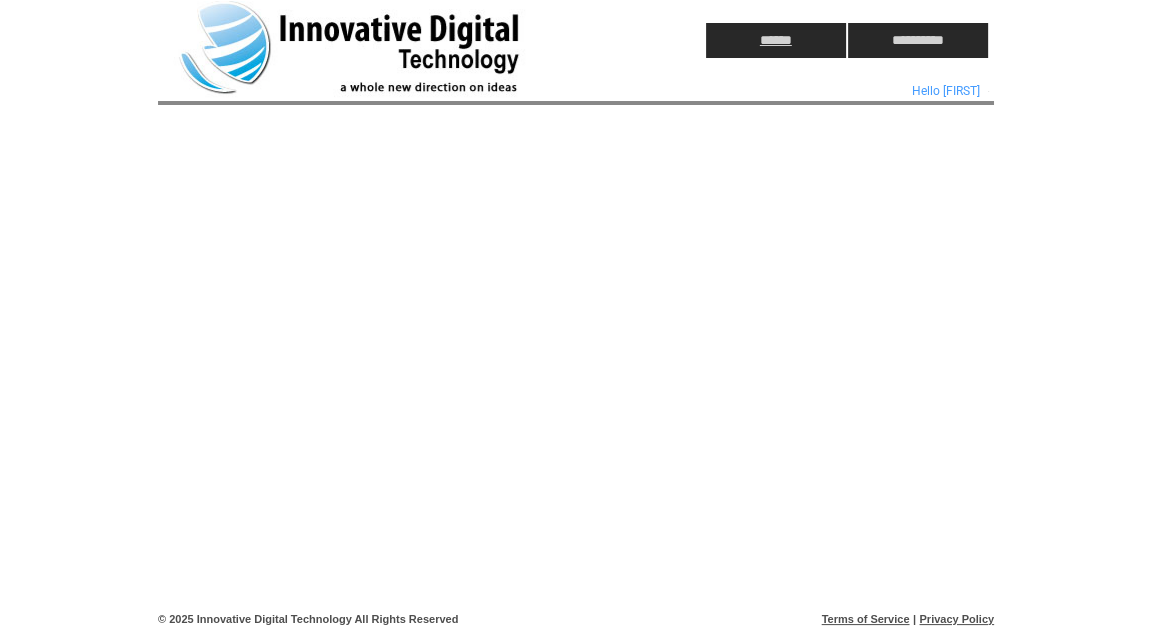 click on "******" at bounding box center [776, 40] 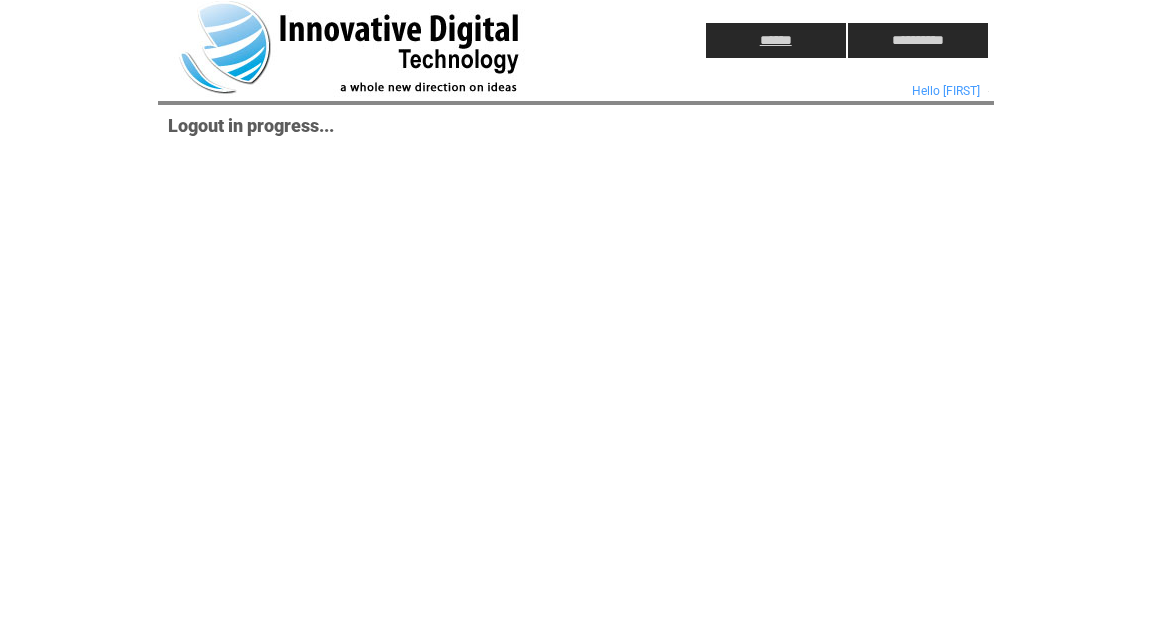 scroll, scrollTop: 0, scrollLeft: 0, axis: both 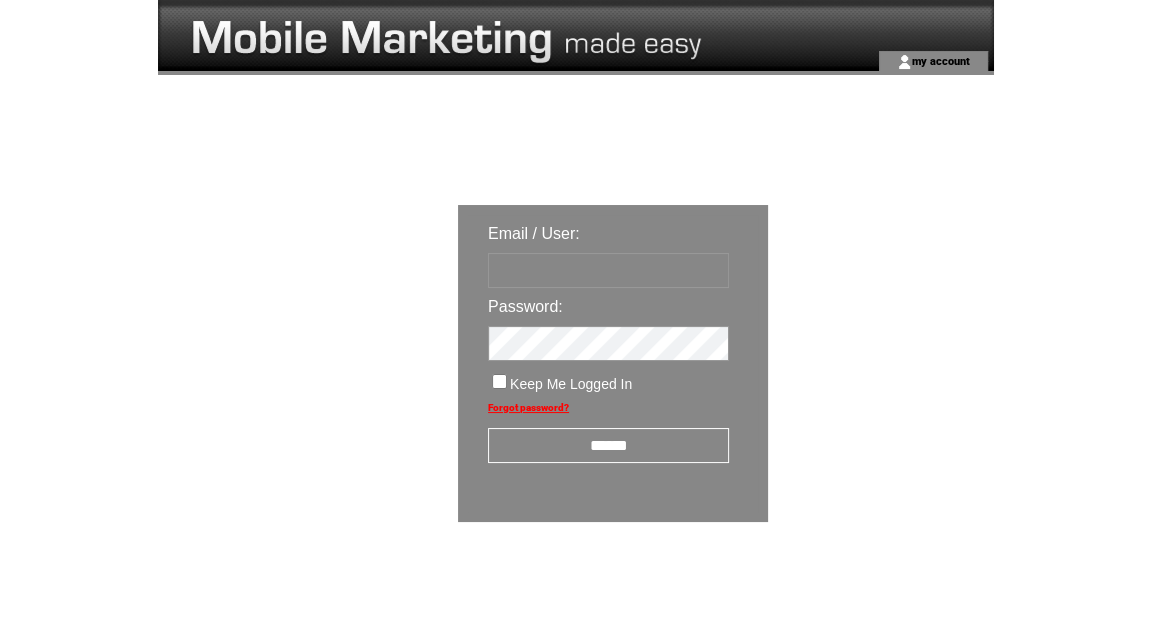 type on "********" 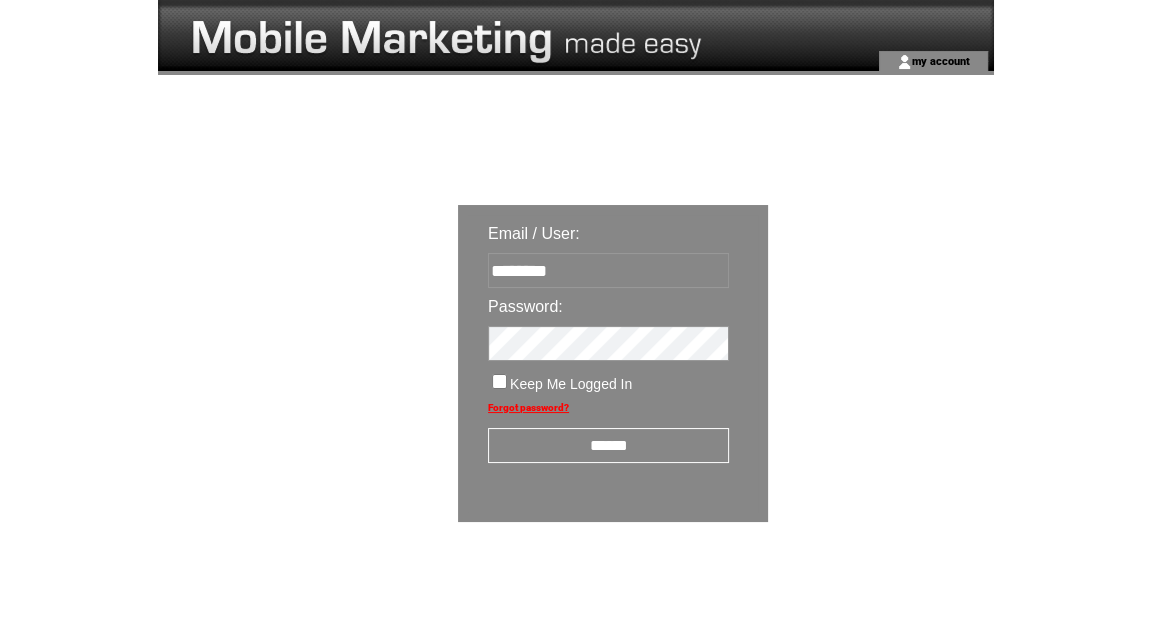 click on "******" at bounding box center (608, 445) 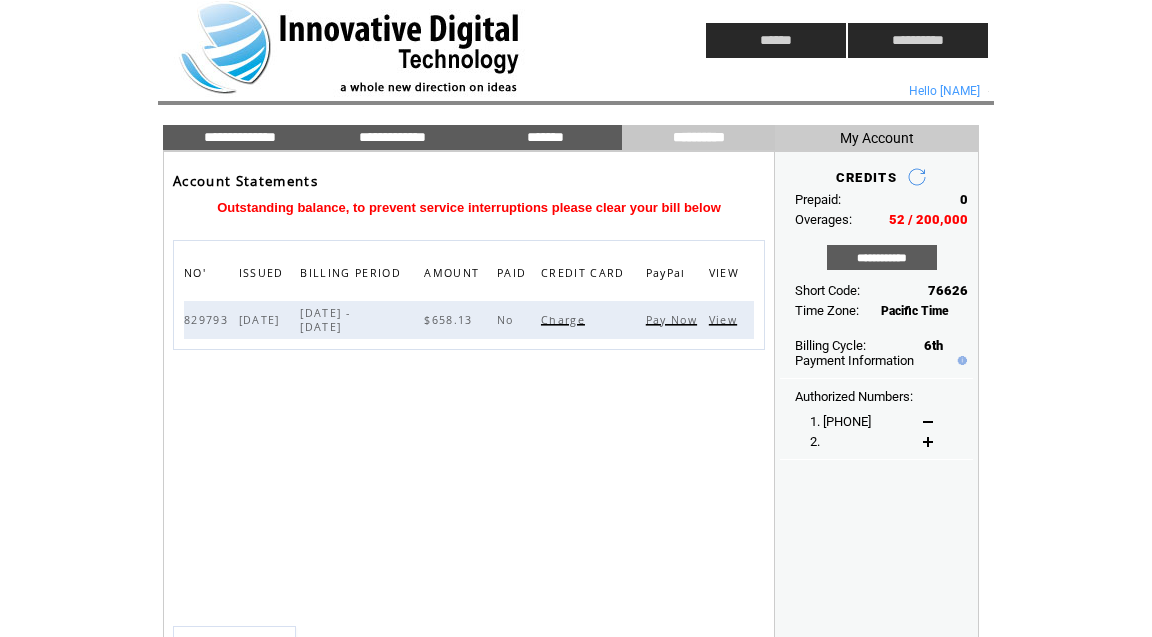 scroll, scrollTop: 0, scrollLeft: 0, axis: both 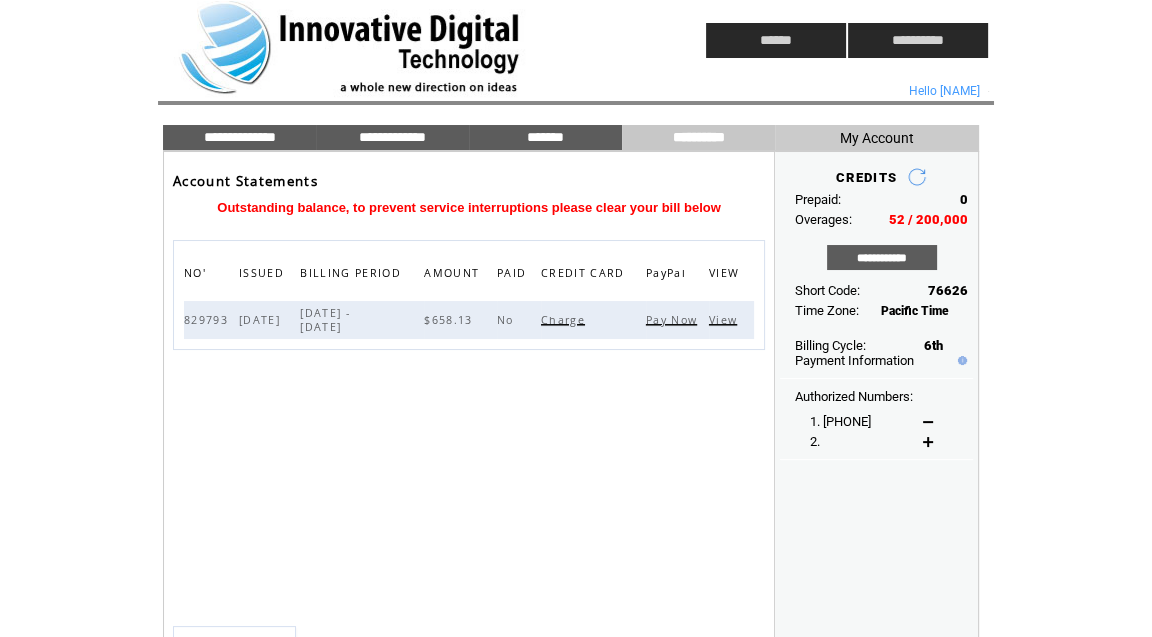 click on "View" at bounding box center [725, 320] 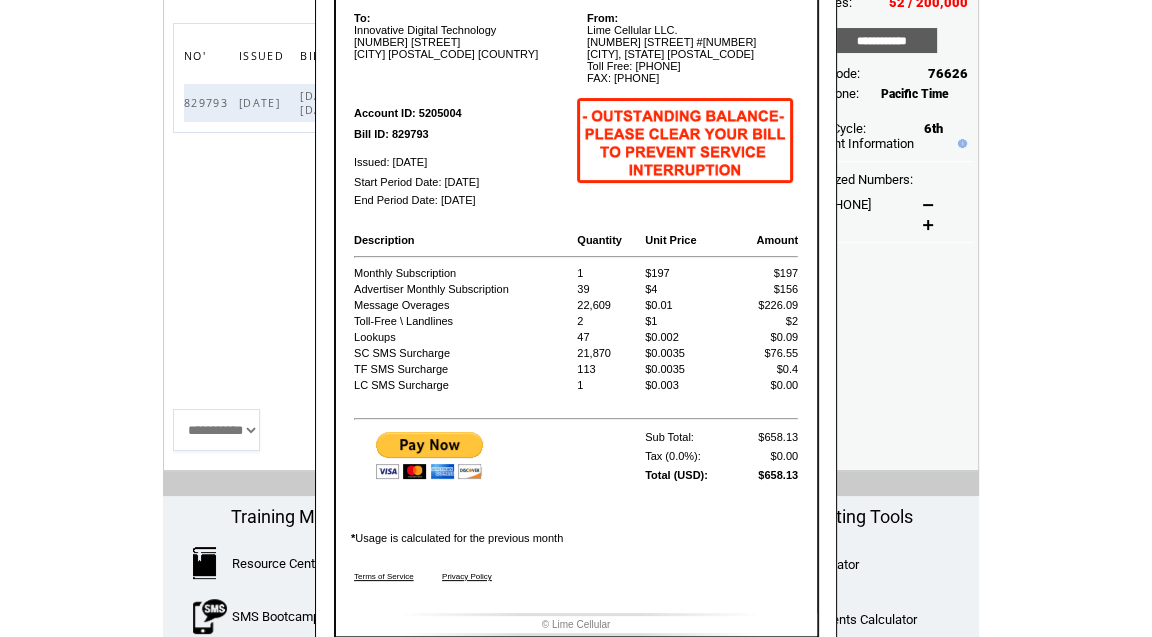 scroll, scrollTop: 250, scrollLeft: 0, axis: vertical 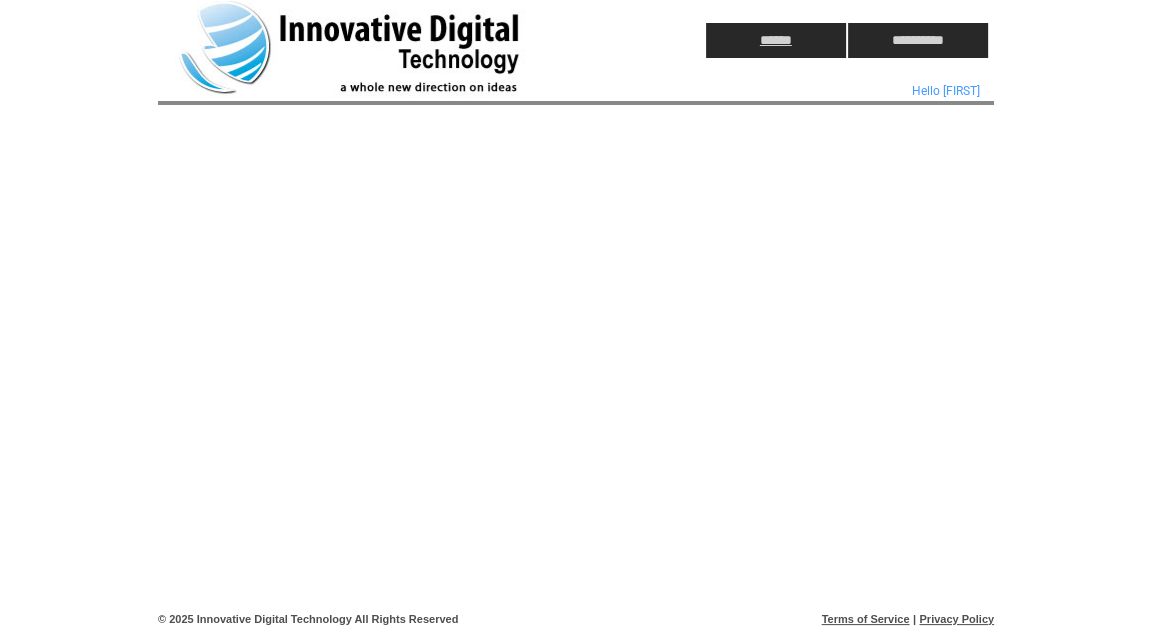 click on "******" at bounding box center (776, 40) 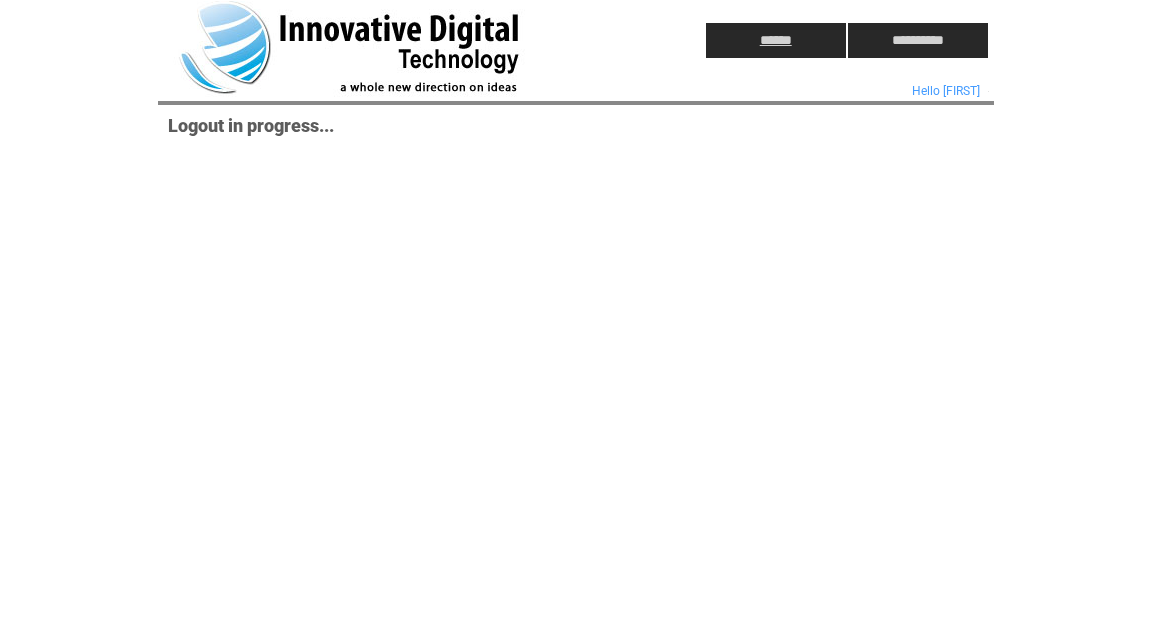 scroll, scrollTop: 0, scrollLeft: 0, axis: both 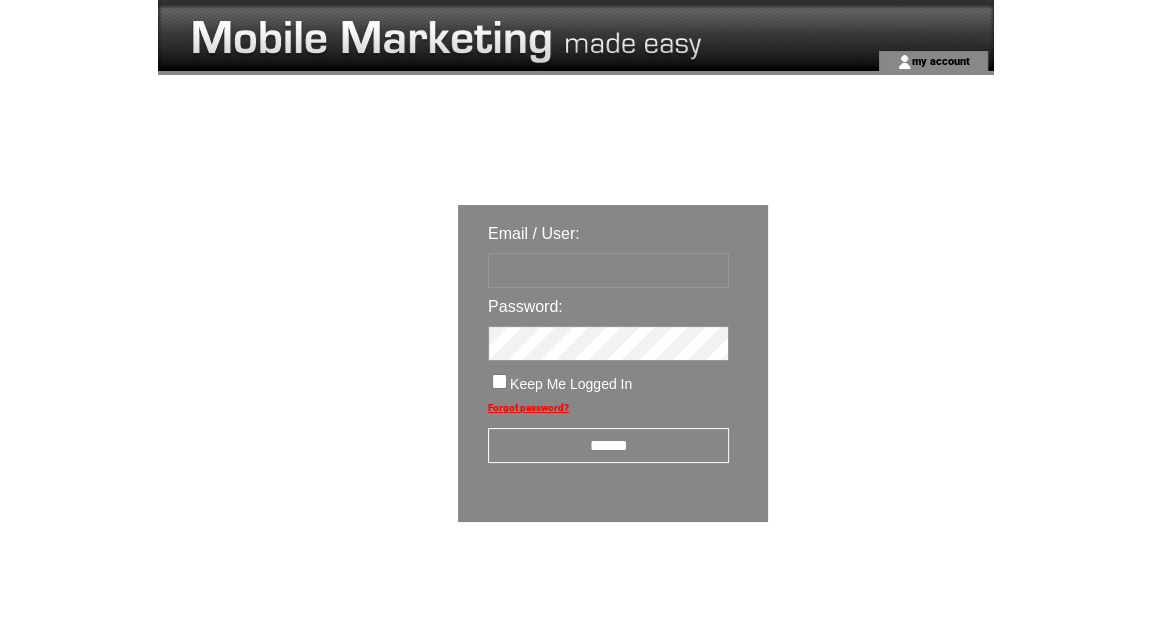 type on "********" 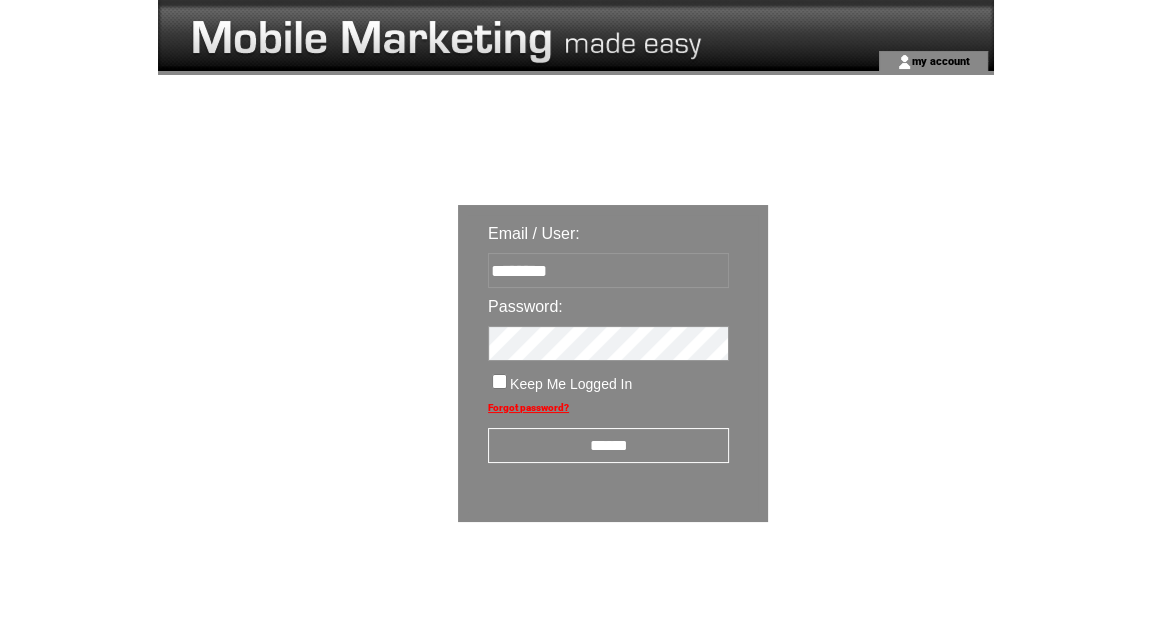 click on "******" at bounding box center [608, 445] 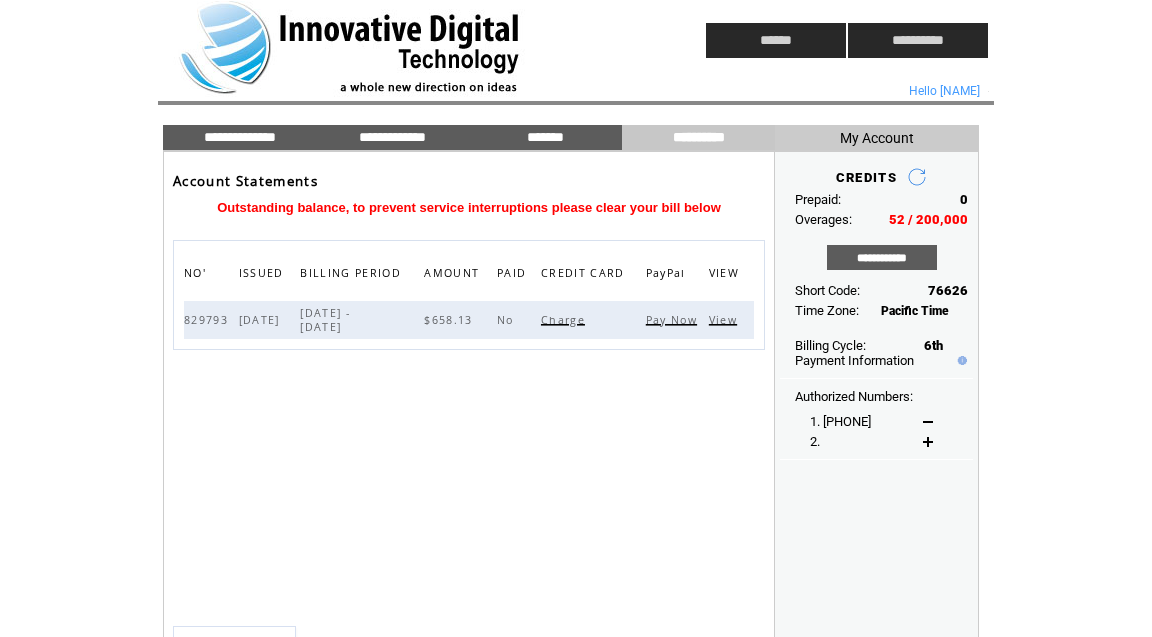 scroll, scrollTop: 0, scrollLeft: 0, axis: both 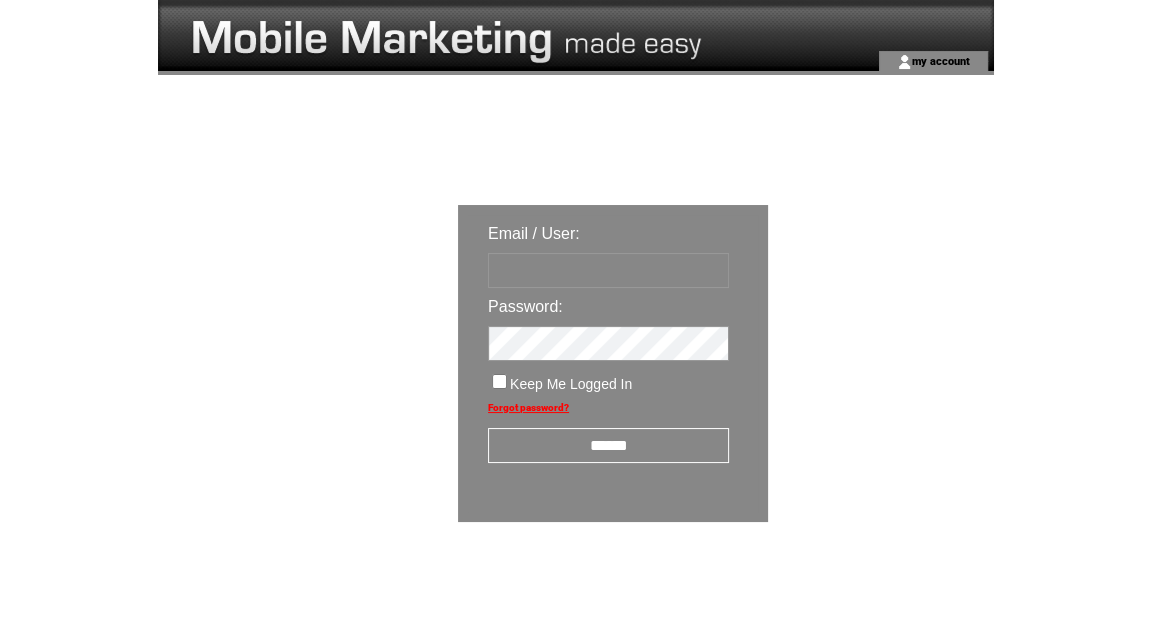 type on "********" 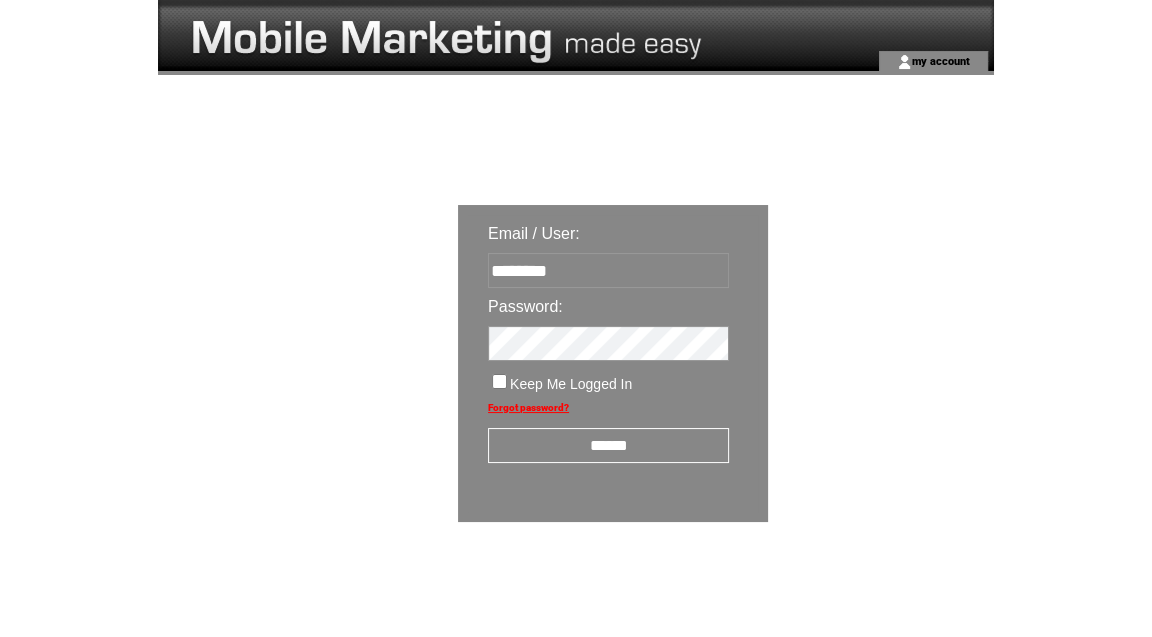 click on "******" at bounding box center [608, 445] 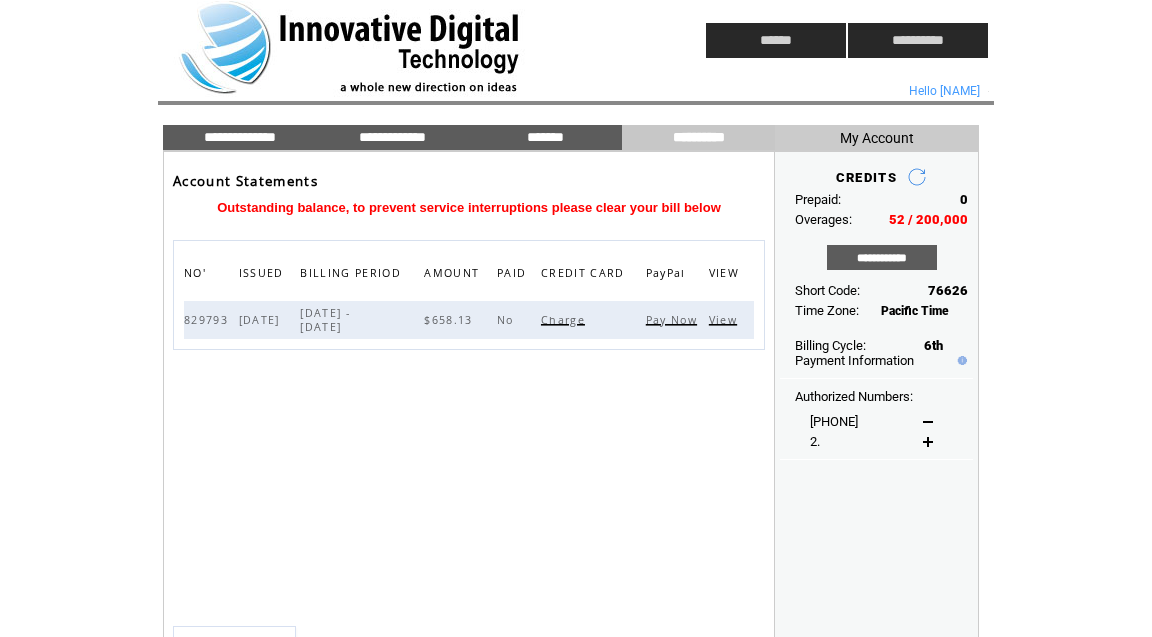 scroll, scrollTop: 0, scrollLeft: 0, axis: both 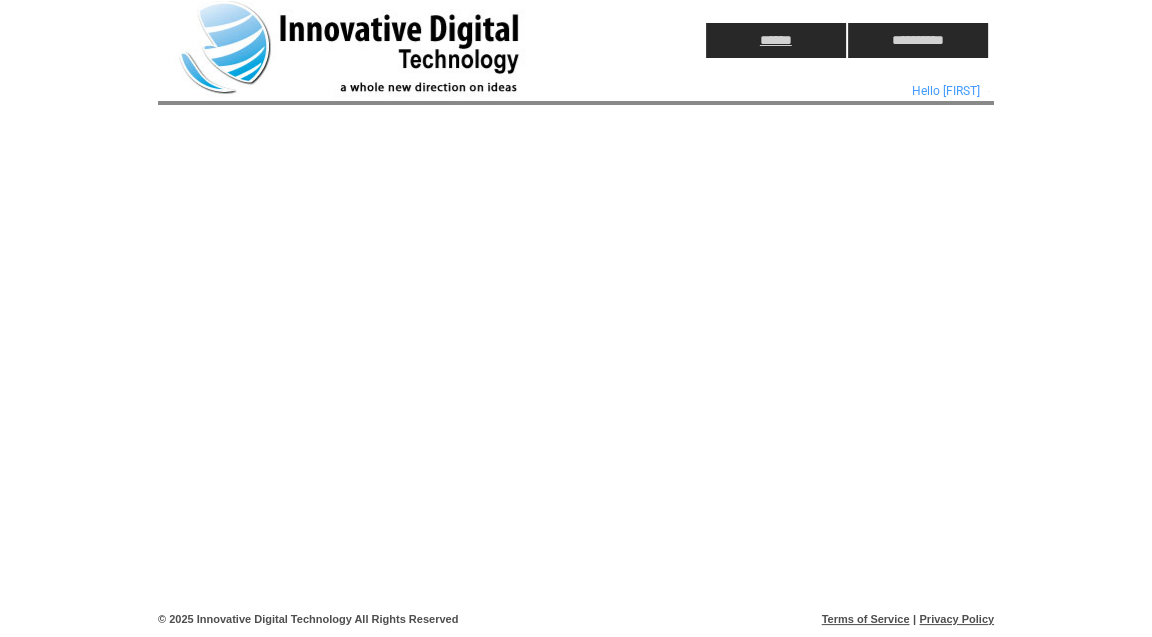 click on "******" at bounding box center [776, 40] 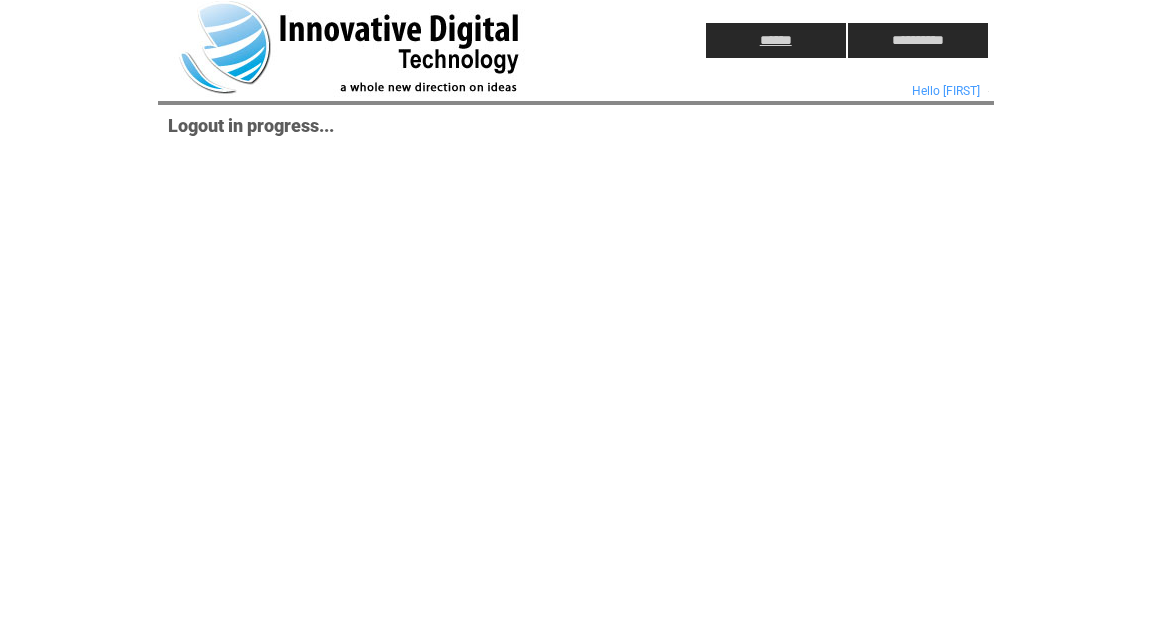 scroll, scrollTop: 0, scrollLeft: 0, axis: both 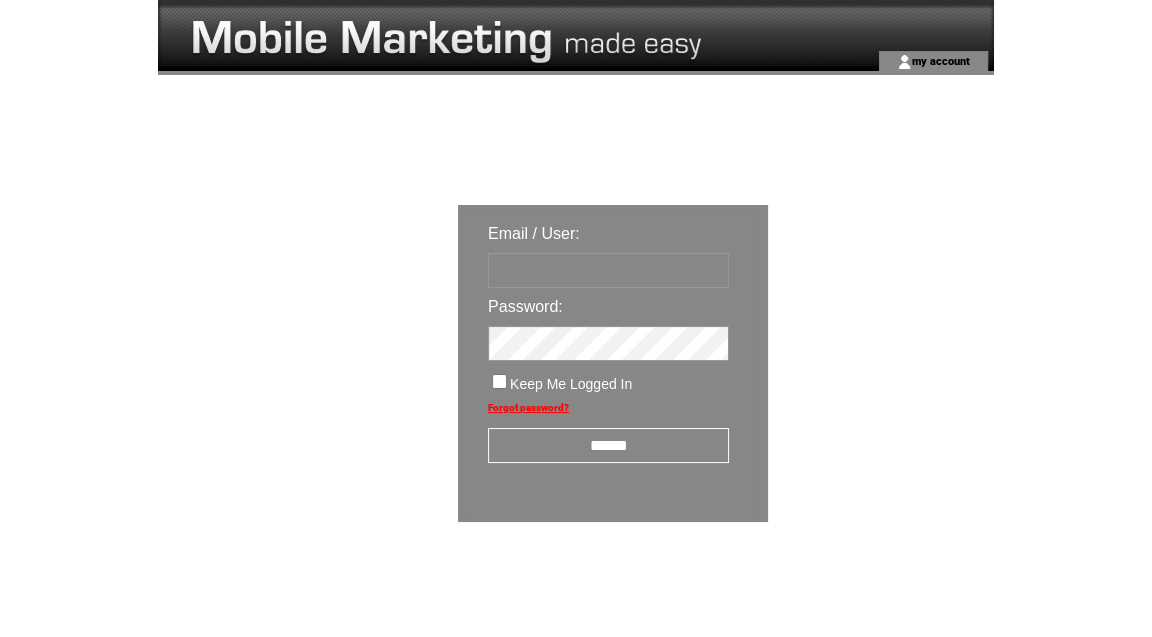 type on "********" 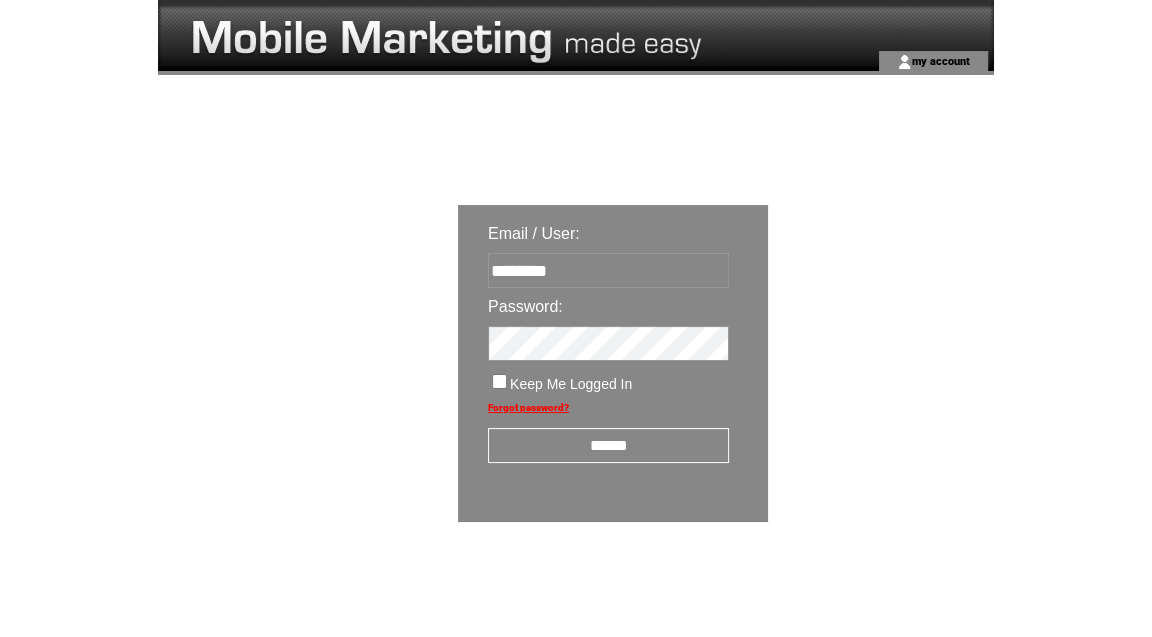 click on "******" at bounding box center [608, 445] 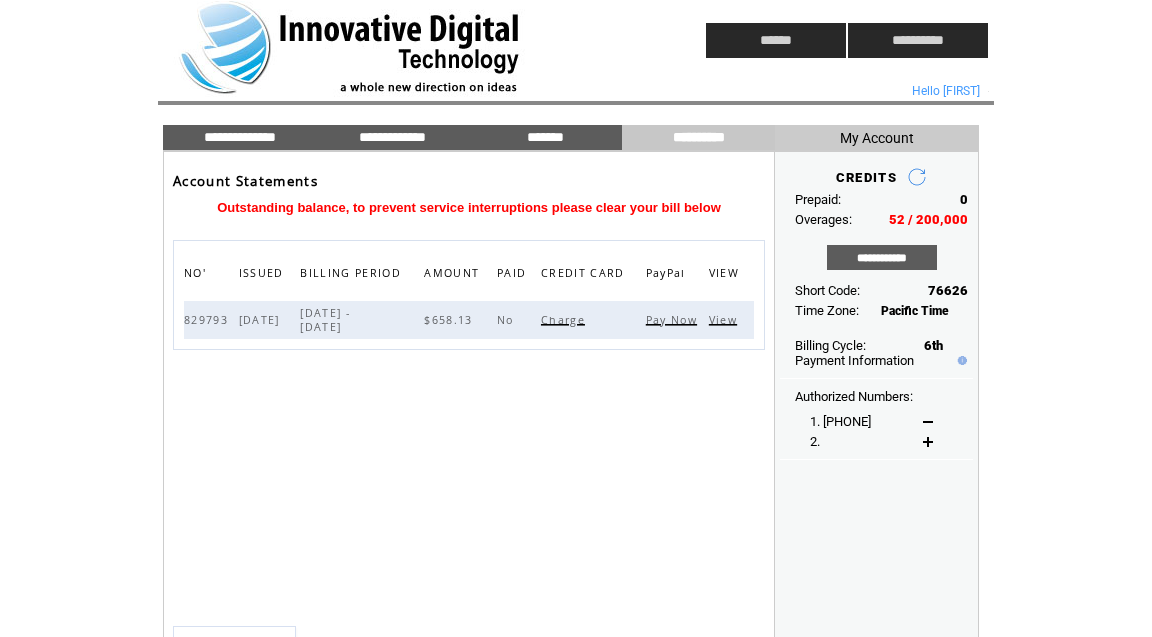 scroll, scrollTop: 0, scrollLeft: 0, axis: both 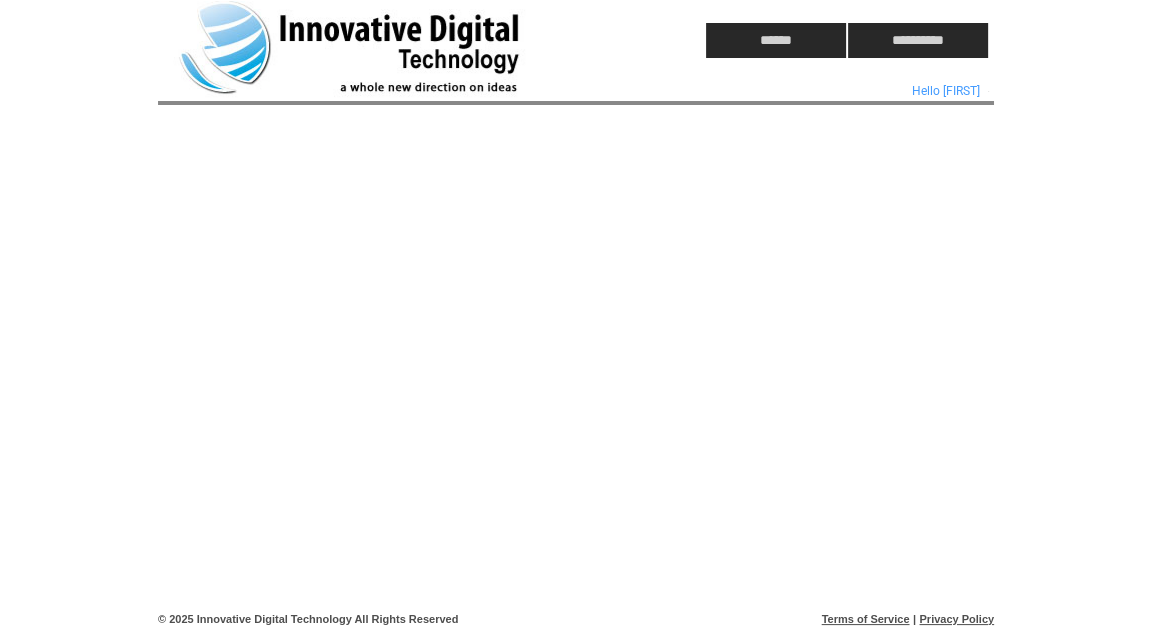 click at bounding box center [394, 40] 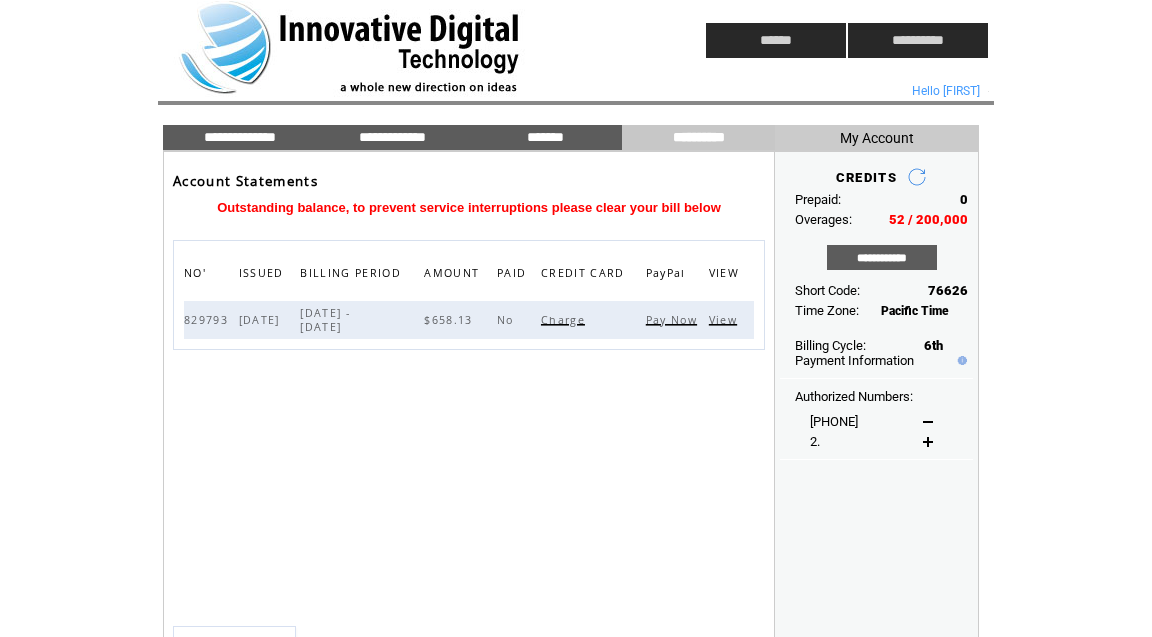 scroll, scrollTop: 0, scrollLeft: 0, axis: both 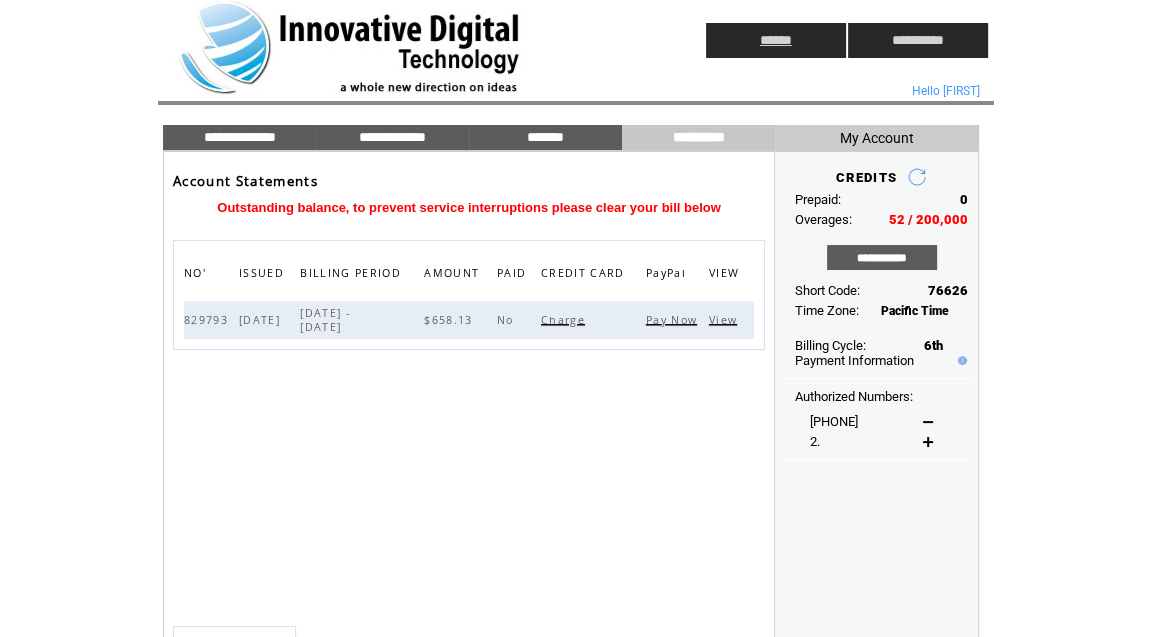 click on "******" at bounding box center (776, 40) 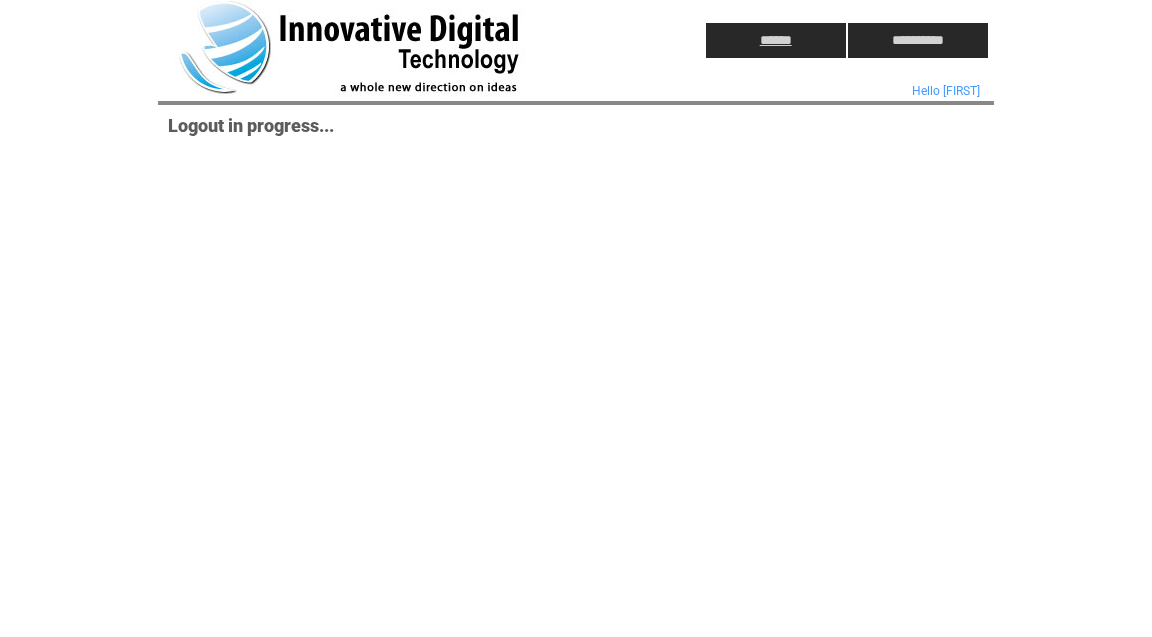 scroll, scrollTop: 0, scrollLeft: 0, axis: both 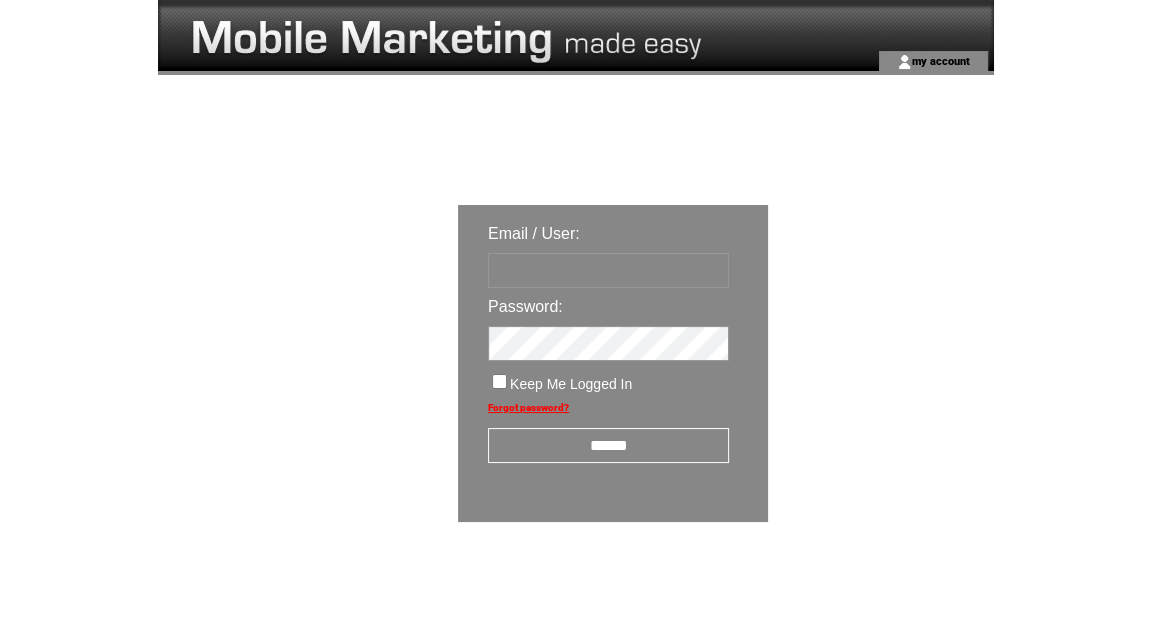 type on "********" 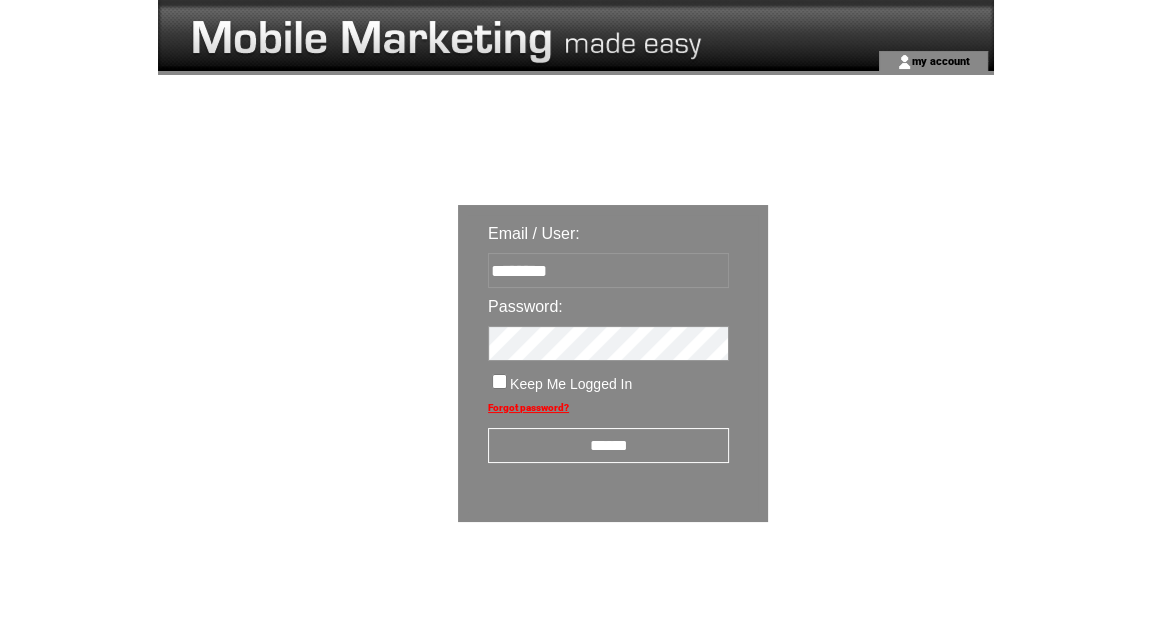 click on "******" at bounding box center (608, 445) 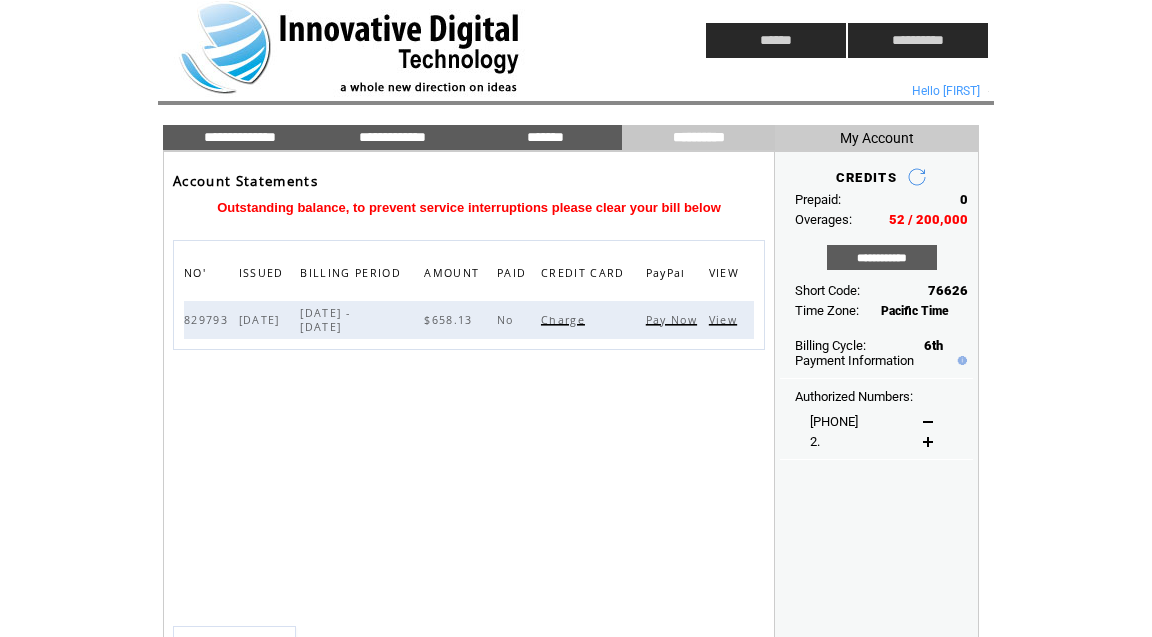 scroll, scrollTop: 0, scrollLeft: 0, axis: both 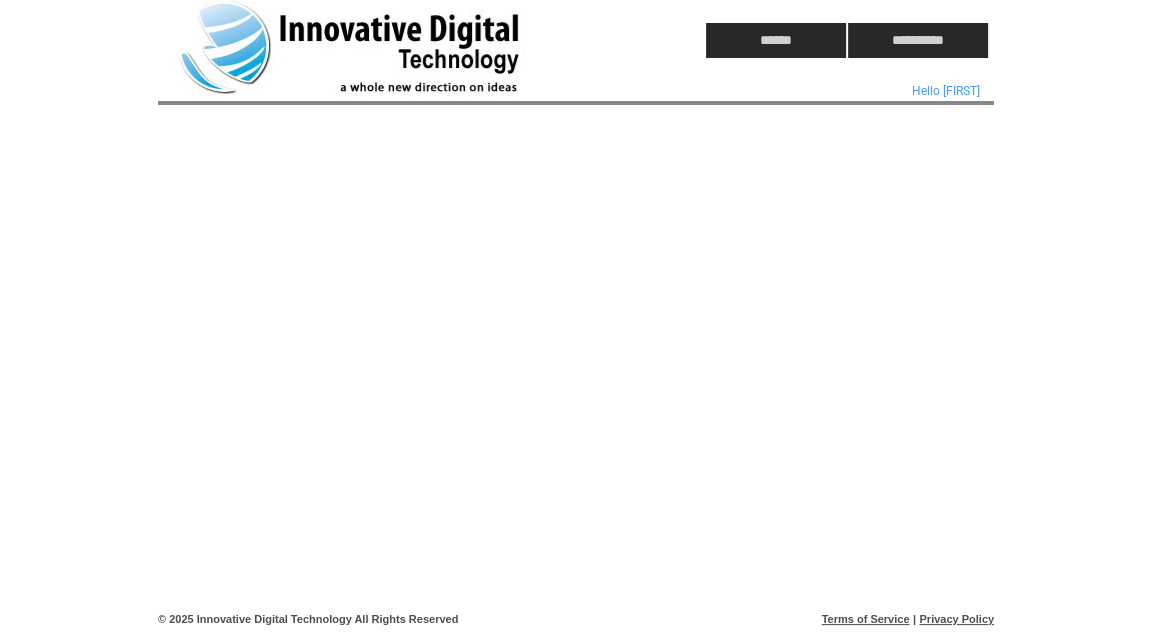 click at bounding box center [394, 40] 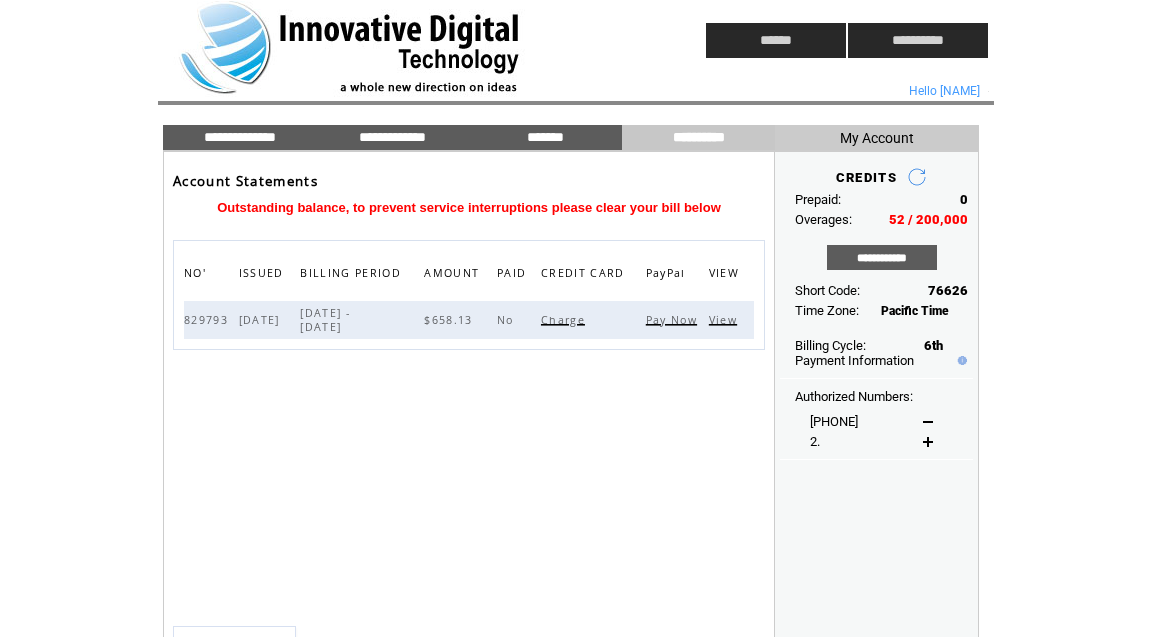 scroll, scrollTop: 0, scrollLeft: 0, axis: both 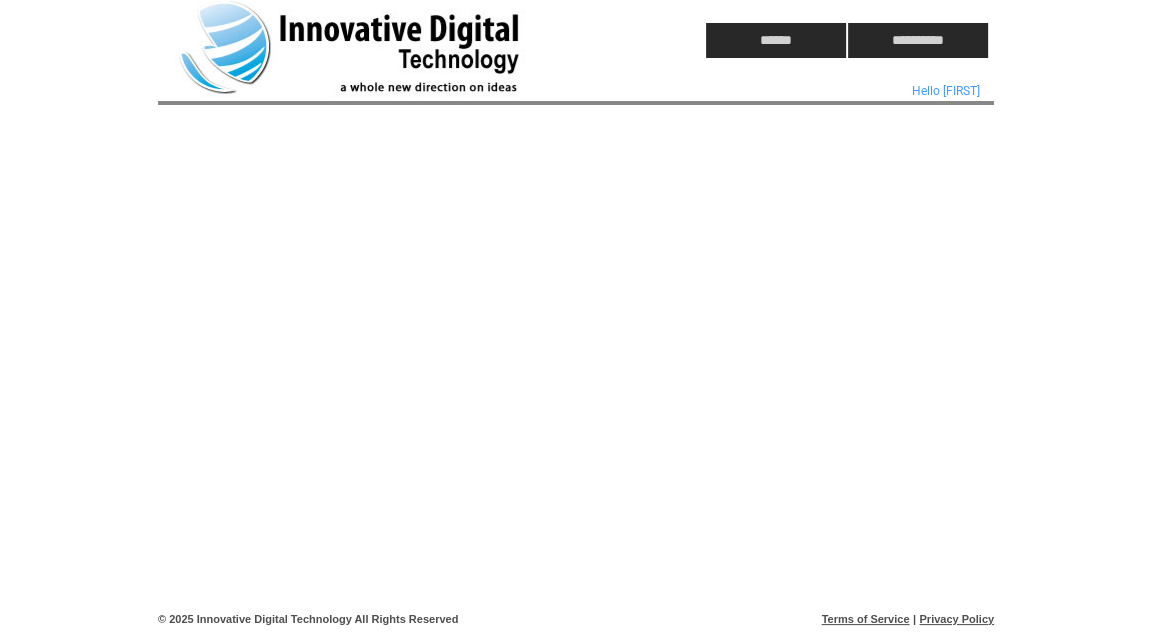 click at bounding box center [394, 40] 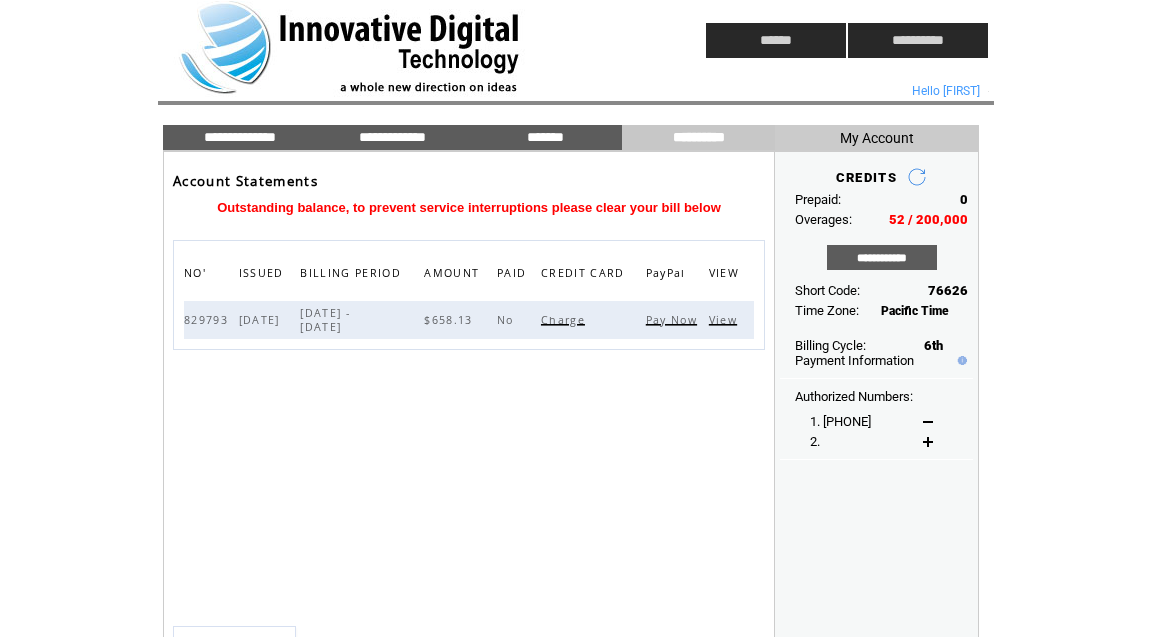 scroll, scrollTop: 0, scrollLeft: 0, axis: both 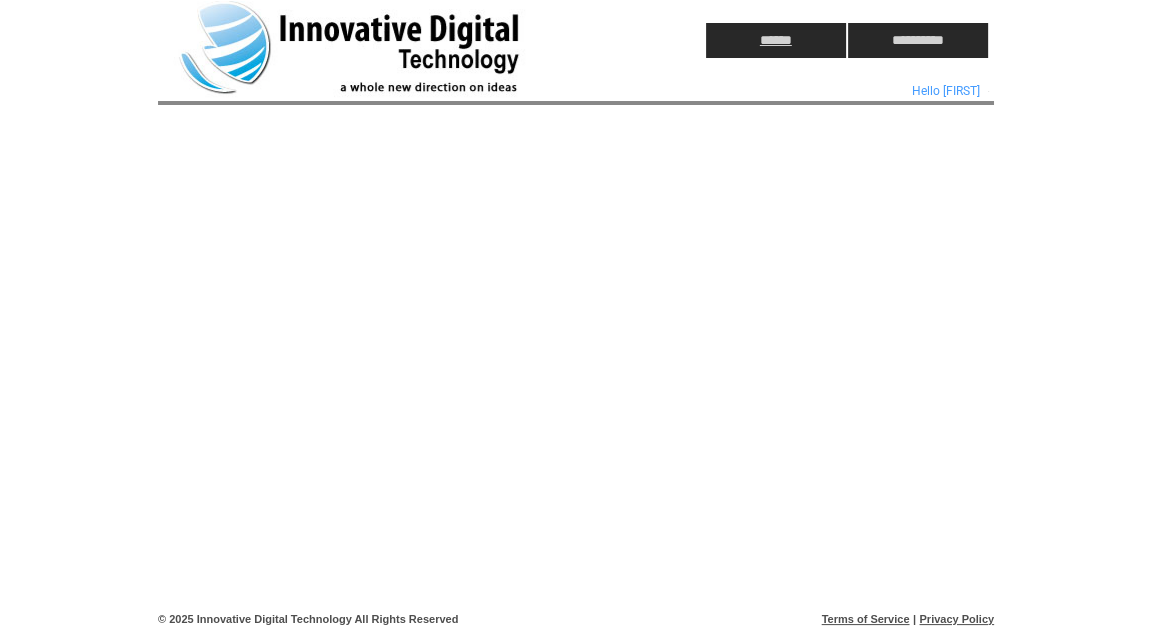 click on "******" at bounding box center [776, 40] 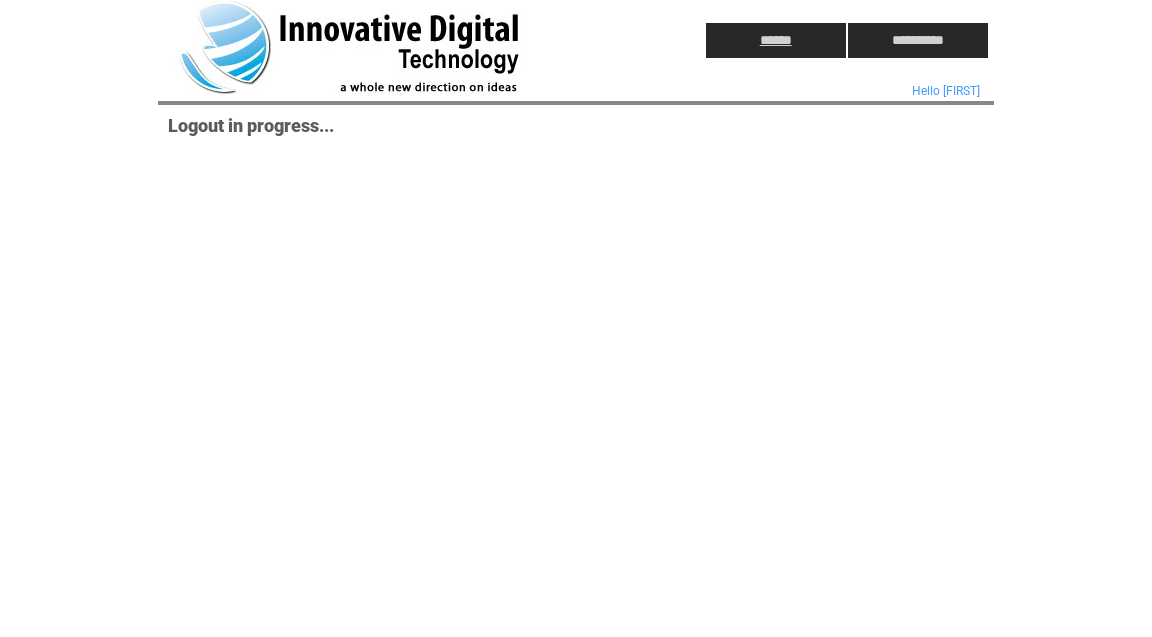 scroll, scrollTop: 0, scrollLeft: 0, axis: both 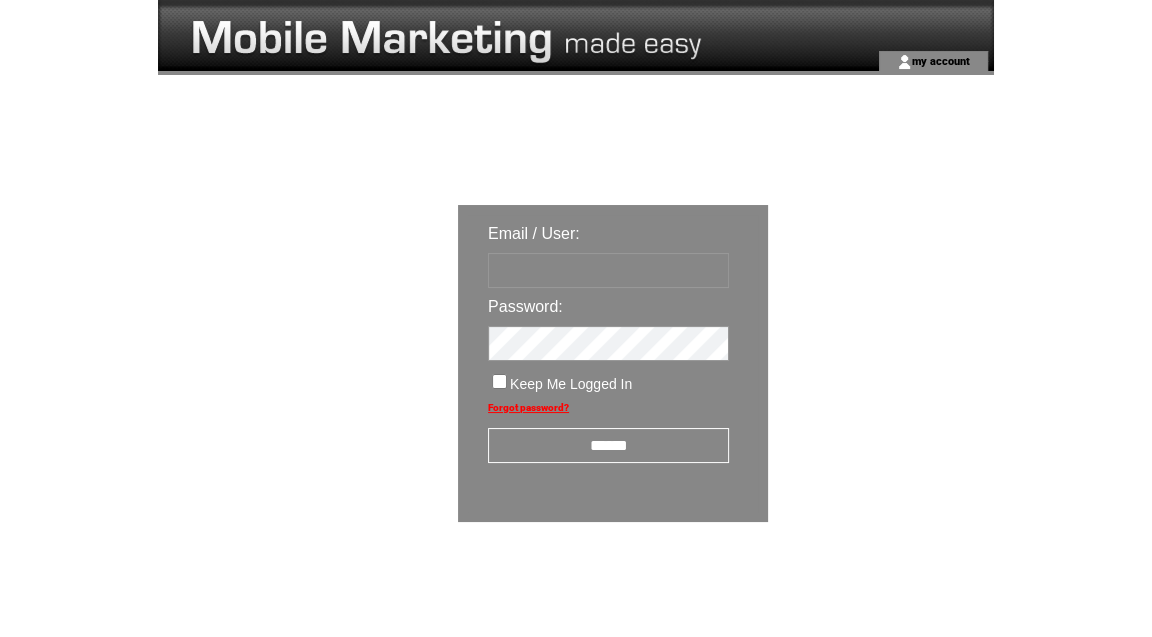type on "********" 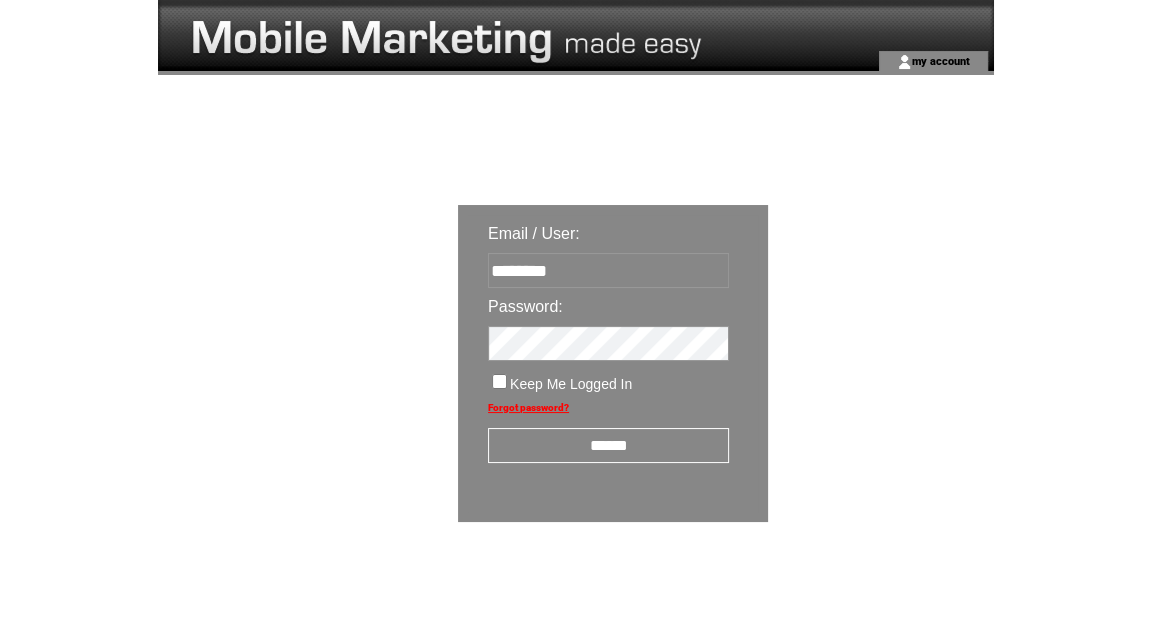 click on "******" at bounding box center [608, 445] 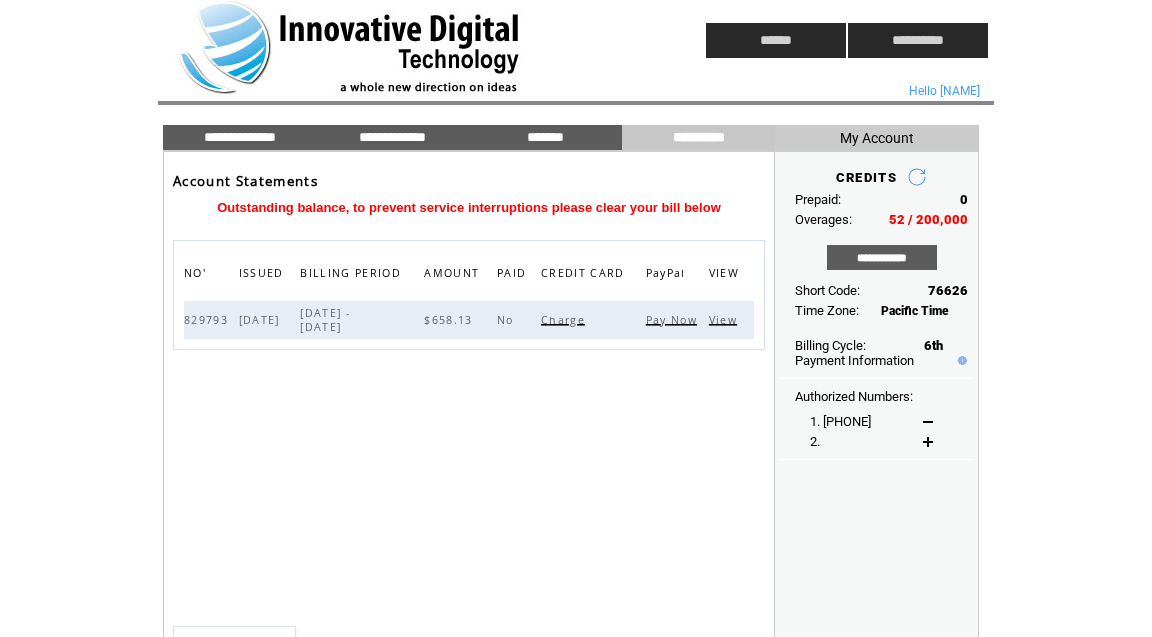 scroll, scrollTop: 0, scrollLeft: 0, axis: both 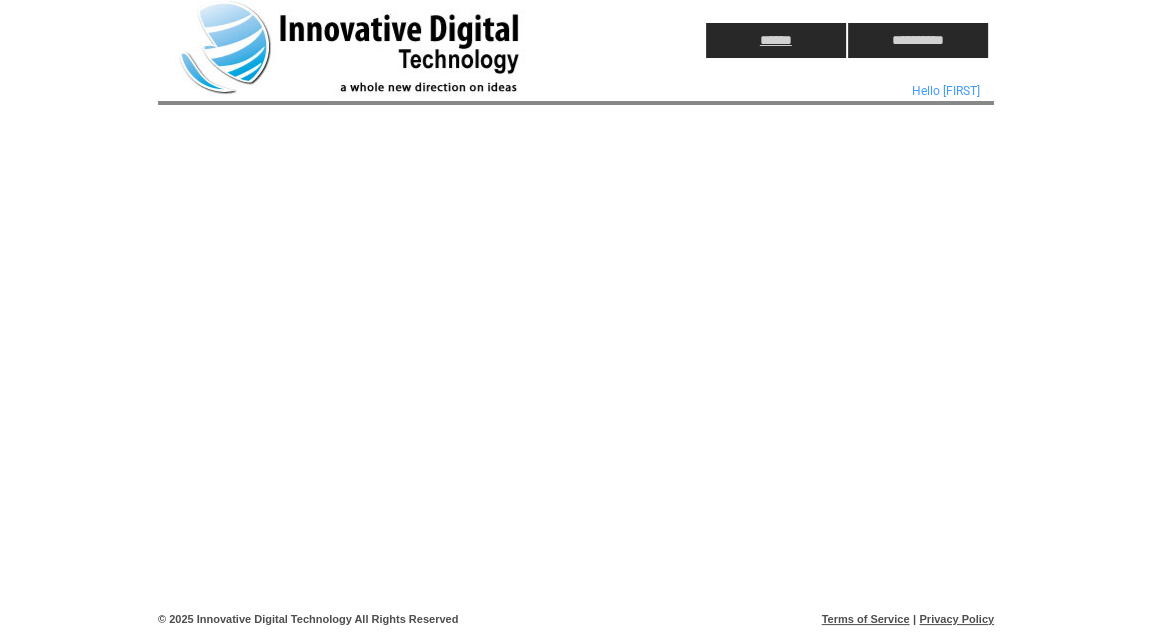 click on "******" at bounding box center [776, 40] 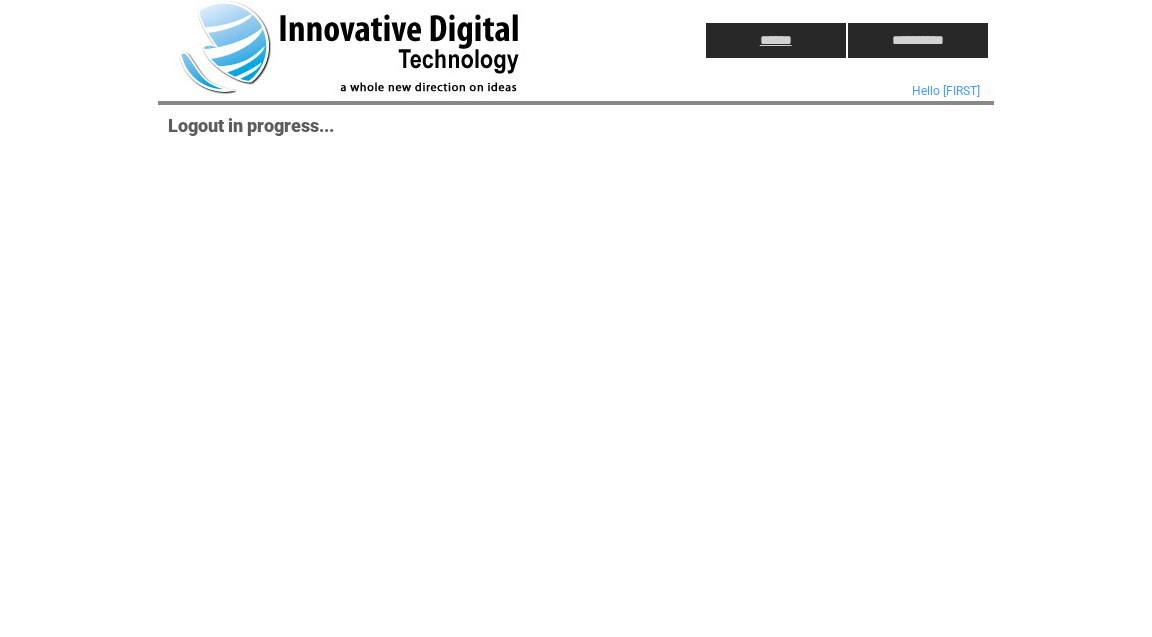 scroll, scrollTop: 0, scrollLeft: 0, axis: both 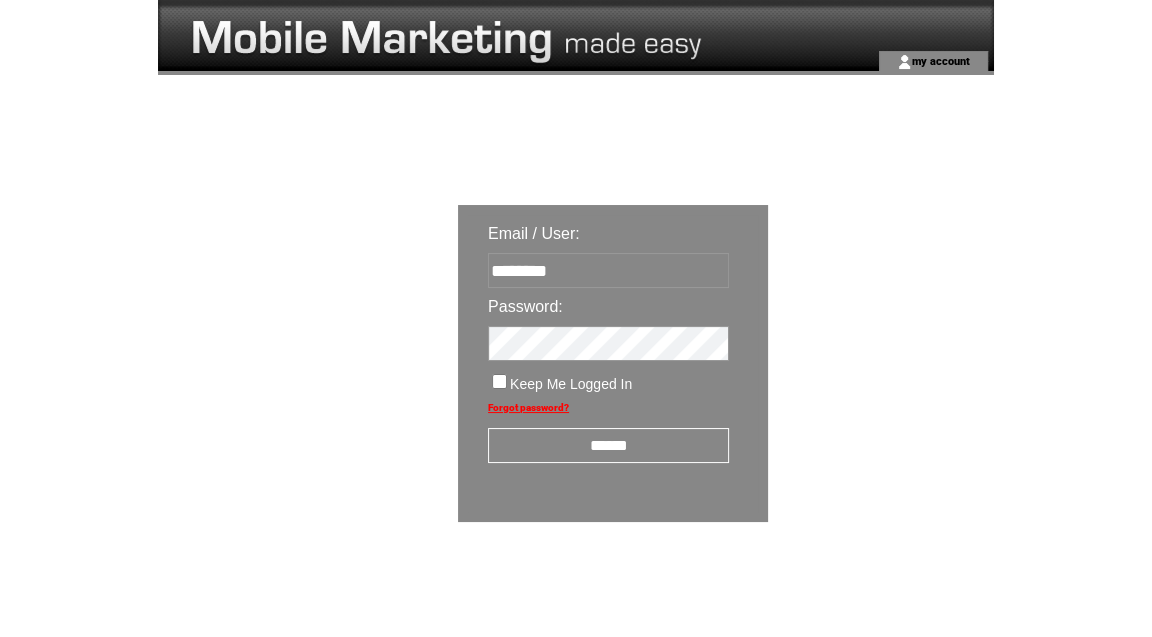 click on "********" at bounding box center [608, 270] 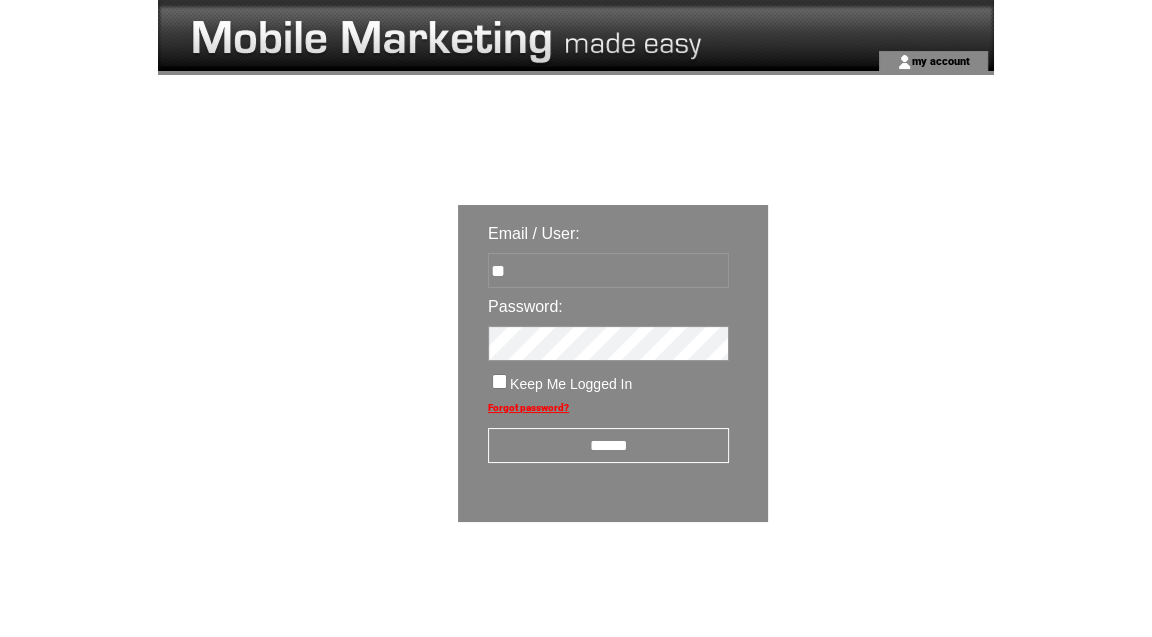 type on "*" 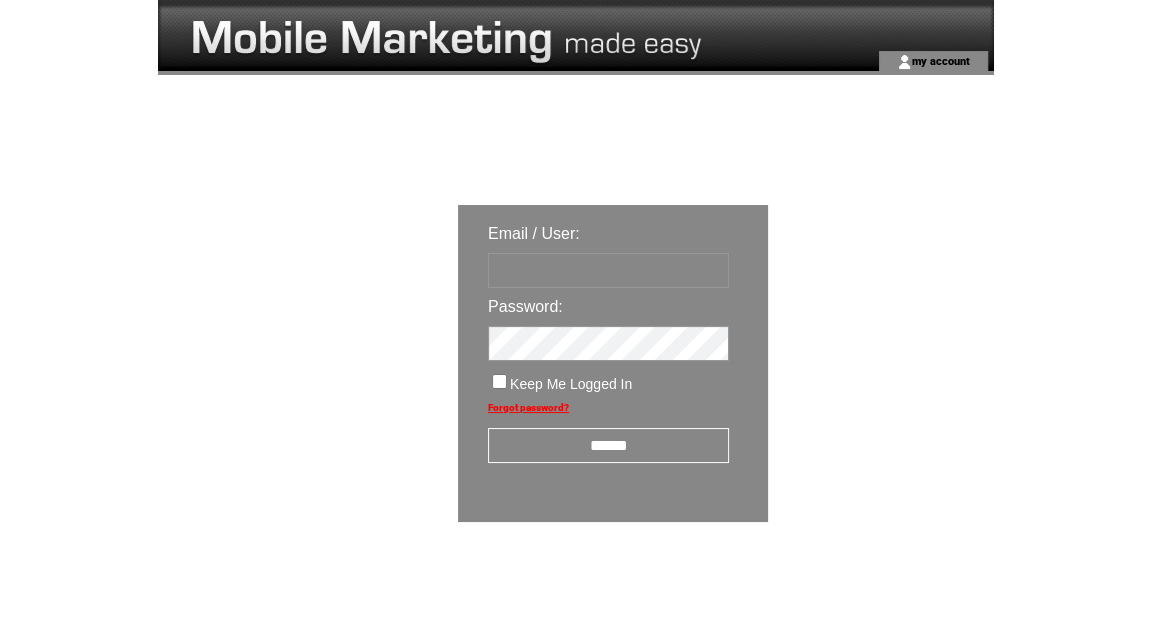 click at bounding box center [608, 270] 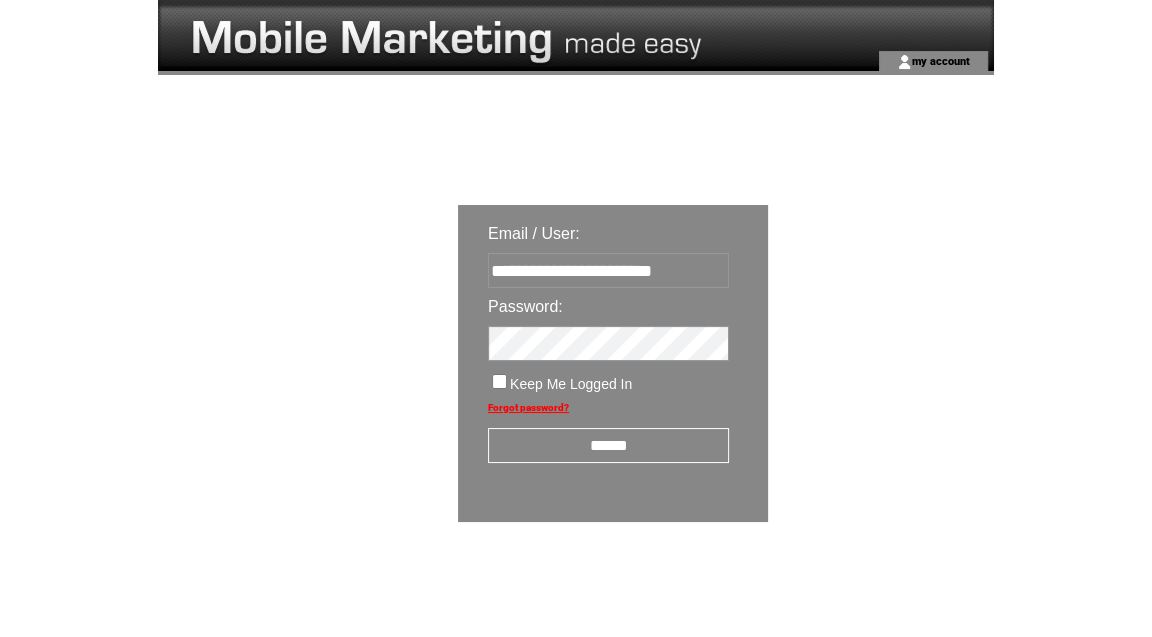 type on "**********" 